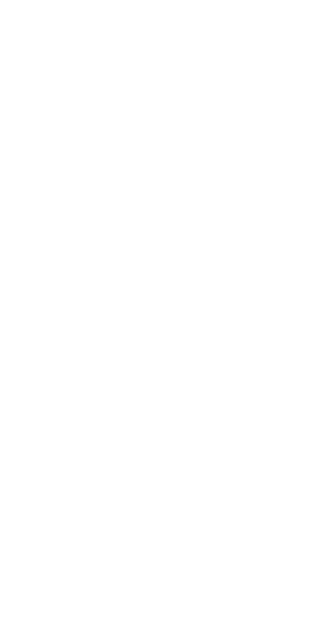 scroll, scrollTop: 0, scrollLeft: 0, axis: both 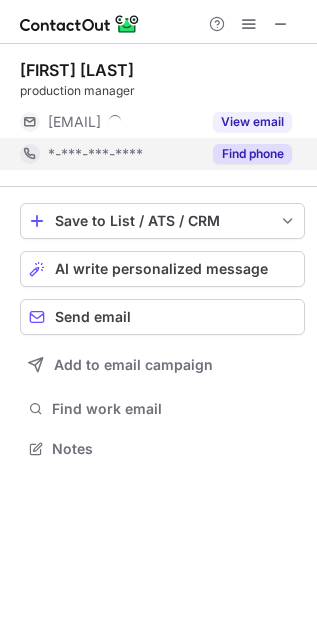 click on "Find phone" at bounding box center [252, 154] 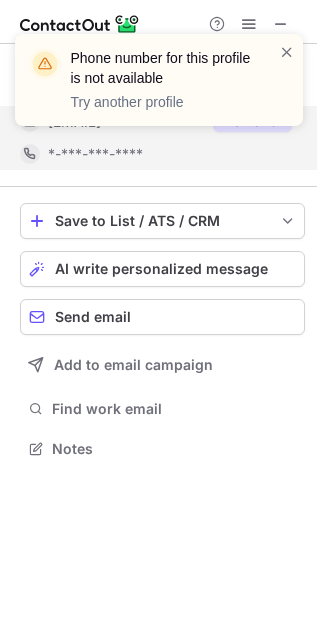 click on "Phone number for this profile is not available Try another profile" at bounding box center (159, 88) 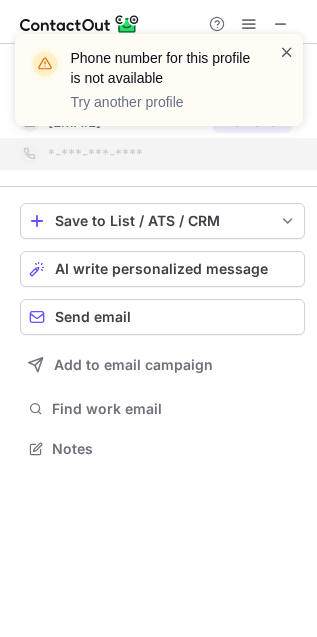 click at bounding box center [287, 52] 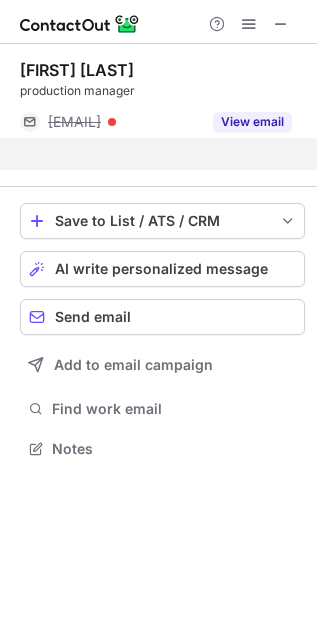 scroll, scrollTop: 402, scrollLeft: 317, axis: both 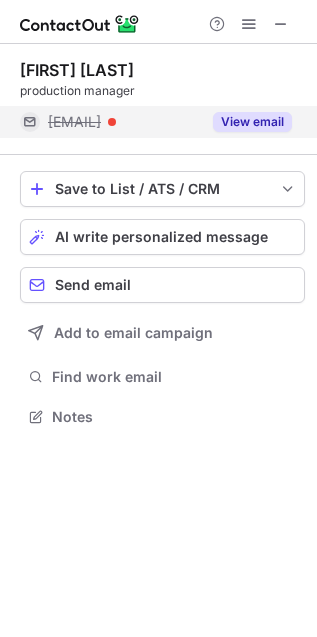 click on "View email" at bounding box center [252, 122] 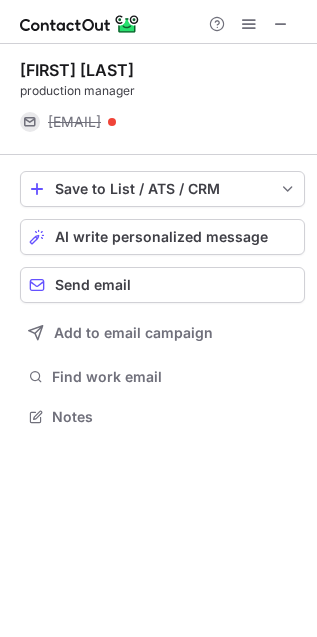click on "frank@blatchfordmobility.com" at bounding box center (74, 122) 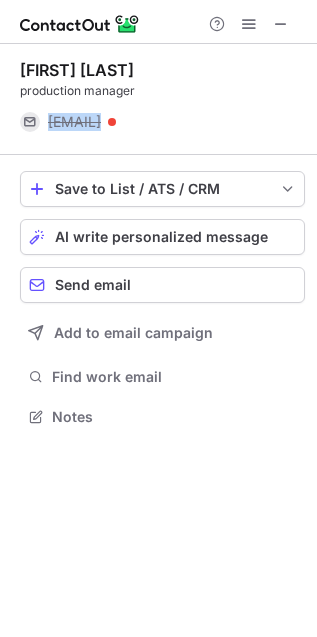 click on "frank@blatchfordmobility.com" at bounding box center (74, 122) 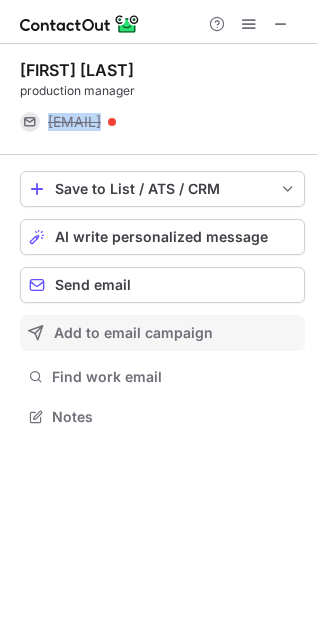 copy on "frank@blatchfordmobility.com" 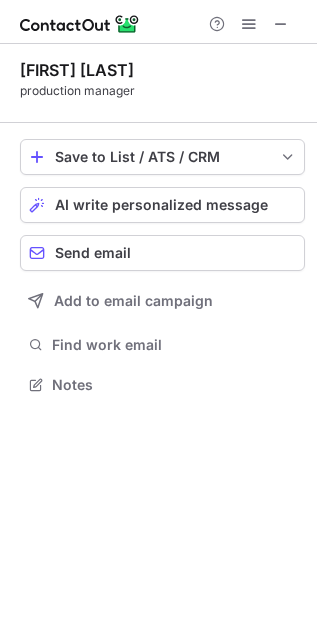scroll, scrollTop: 371, scrollLeft: 317, axis: both 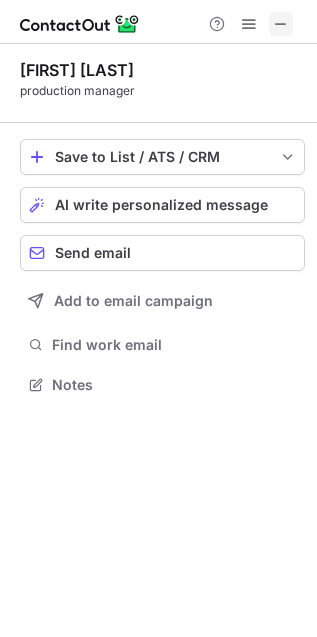 click at bounding box center (281, 24) 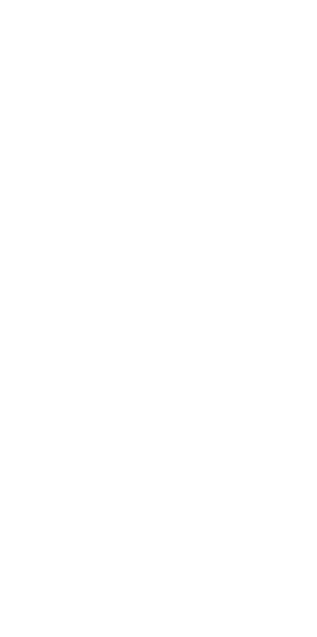 scroll, scrollTop: 0, scrollLeft: 0, axis: both 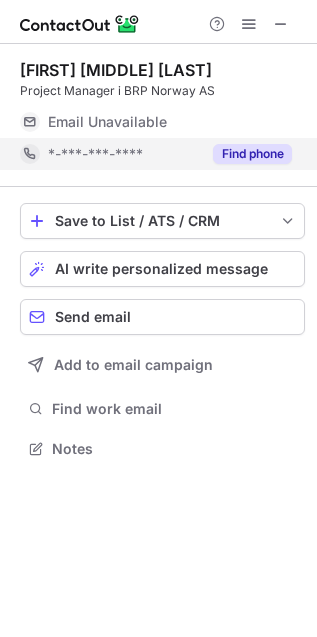 click on "Find phone" at bounding box center [252, 154] 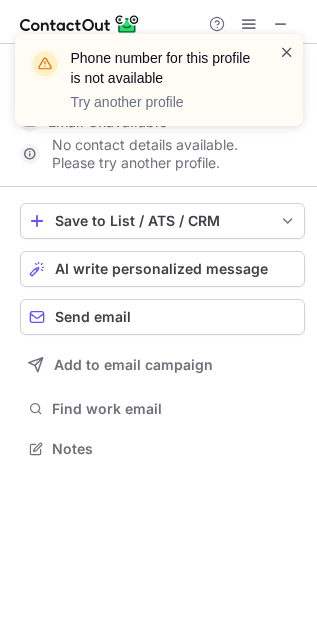 click at bounding box center (287, 52) 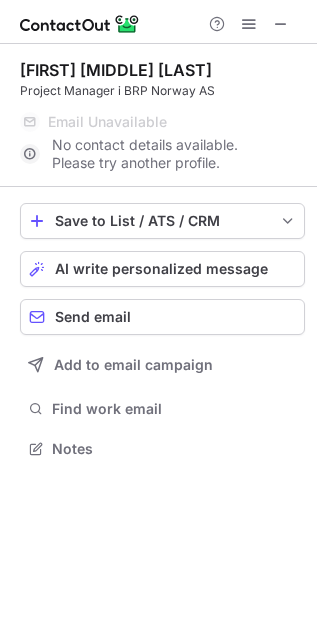 click on "Phone number for this profile is not available Try another profile" at bounding box center [159, 34] 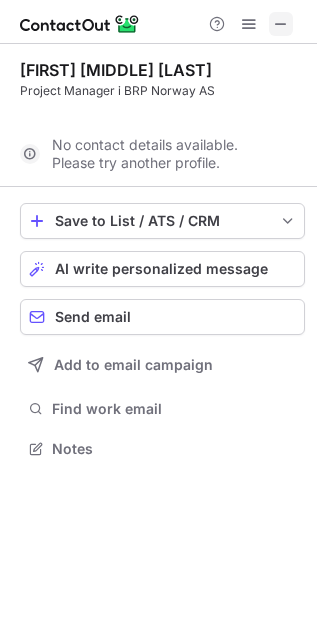 scroll, scrollTop: 402, scrollLeft: 317, axis: both 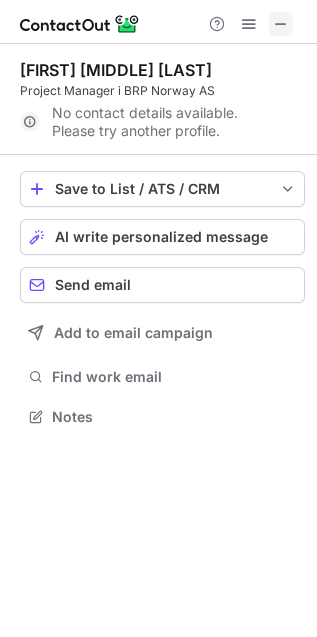 click at bounding box center (281, 24) 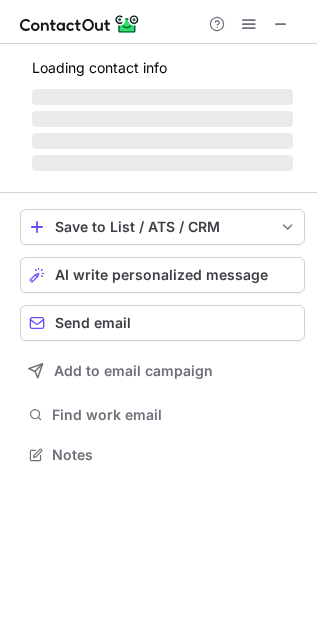 scroll, scrollTop: 442, scrollLeft: 317, axis: both 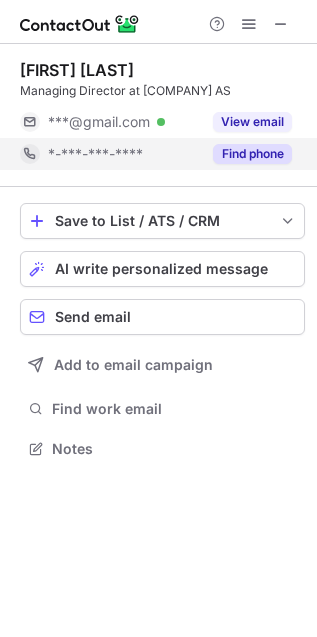 click on "Find phone" at bounding box center (252, 154) 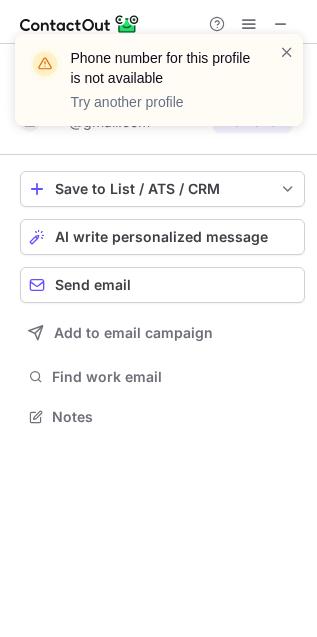scroll, scrollTop: 402, scrollLeft: 317, axis: both 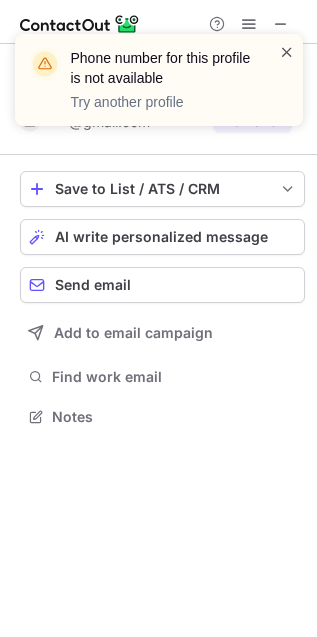 click at bounding box center (287, 52) 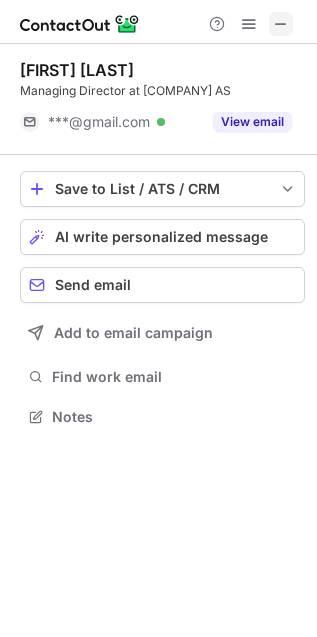 click at bounding box center (281, 24) 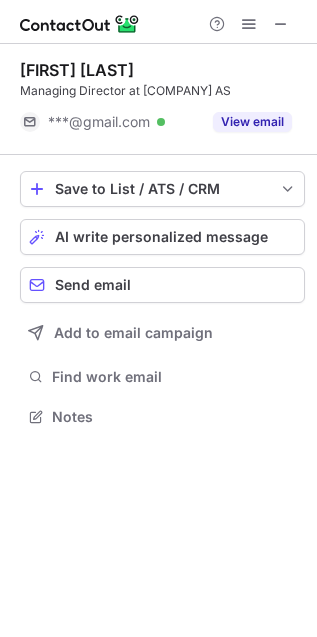 scroll, scrollTop: 442, scrollLeft: 317, axis: both 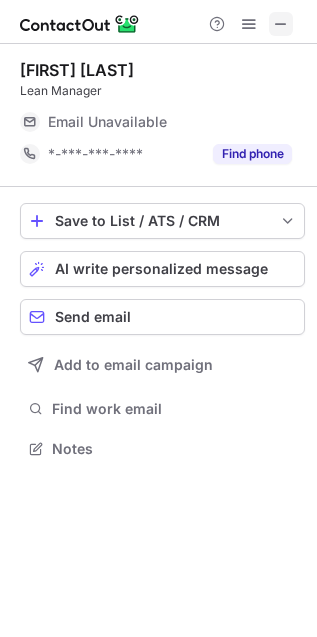 click at bounding box center (281, 24) 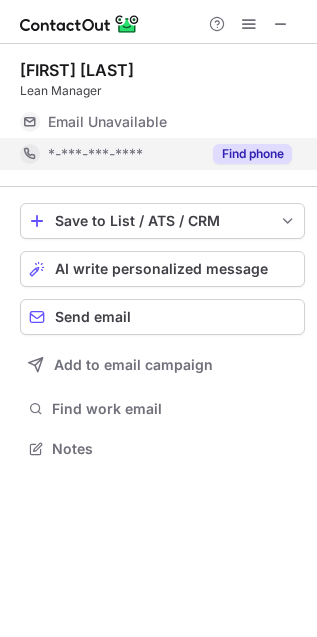 type 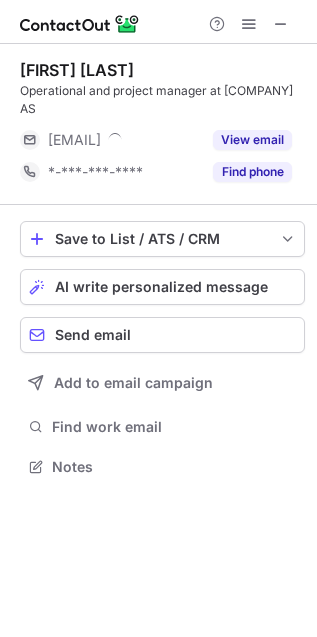 scroll, scrollTop: 435, scrollLeft: 317, axis: both 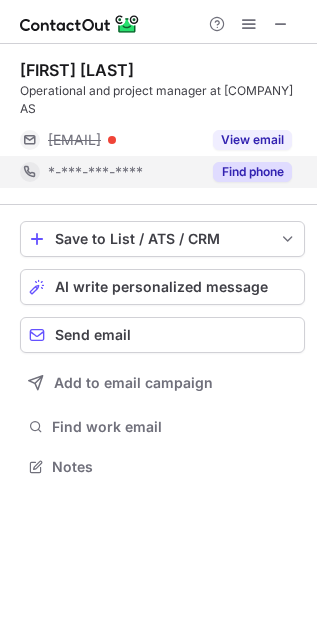 click on "Find phone" at bounding box center (252, 172) 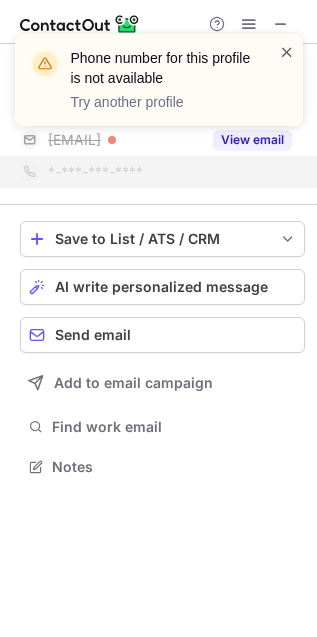 click at bounding box center [287, 52] 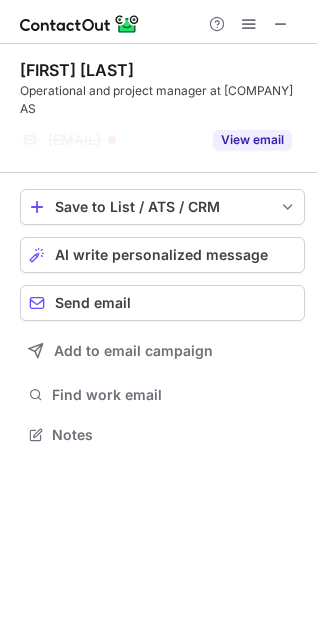 scroll, scrollTop: 402, scrollLeft: 317, axis: both 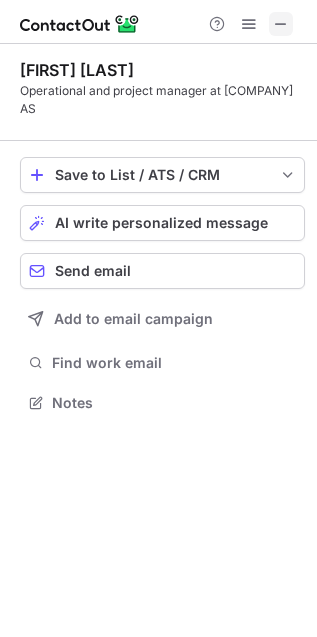 click at bounding box center (281, 24) 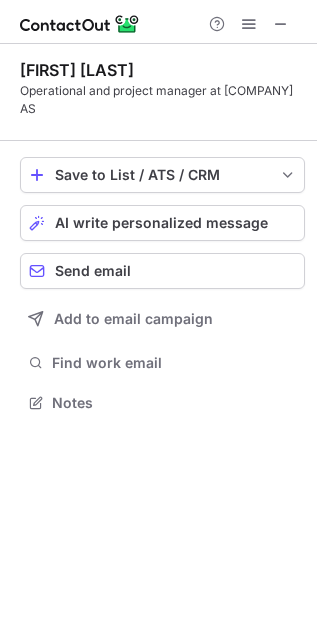 click at bounding box center [249, 24] 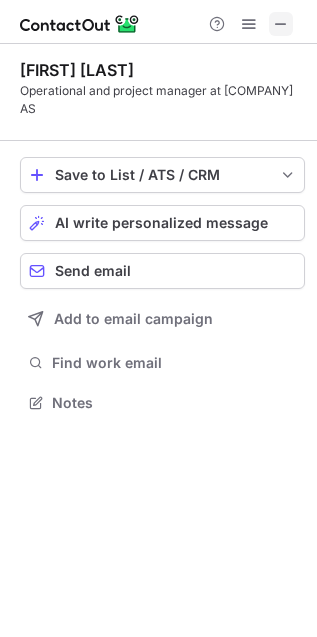 click at bounding box center (281, 24) 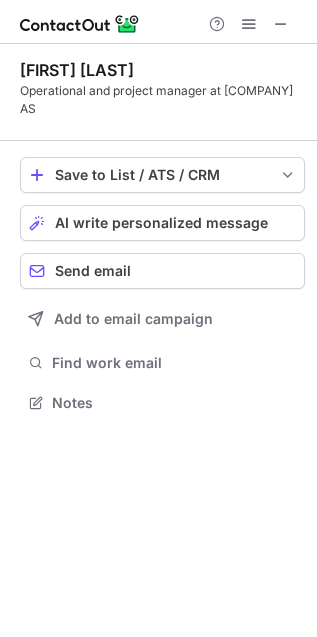 click on "Operational and project manager at Comrod AS" at bounding box center (162, 100) 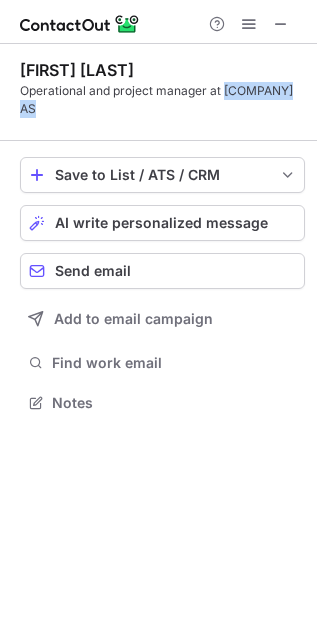 drag, startPoint x: 246, startPoint y: 92, endPoint x: 292, endPoint y: 92, distance: 46 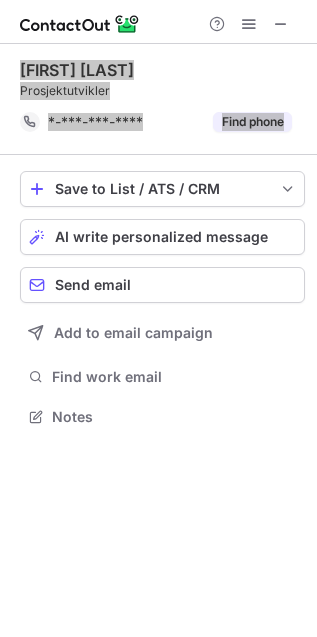 scroll, scrollTop: 402, scrollLeft: 317, axis: both 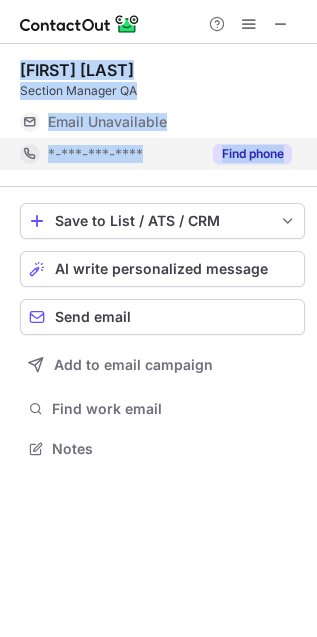 click on "Find phone" at bounding box center (252, 154) 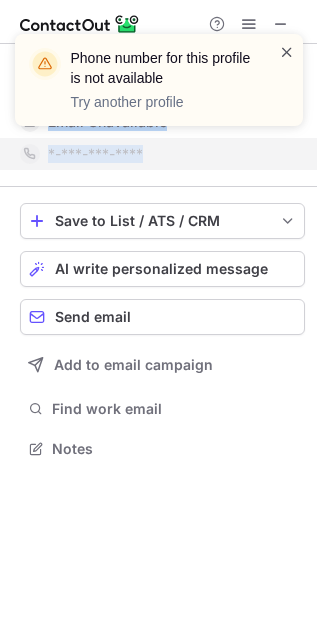 click at bounding box center [287, 52] 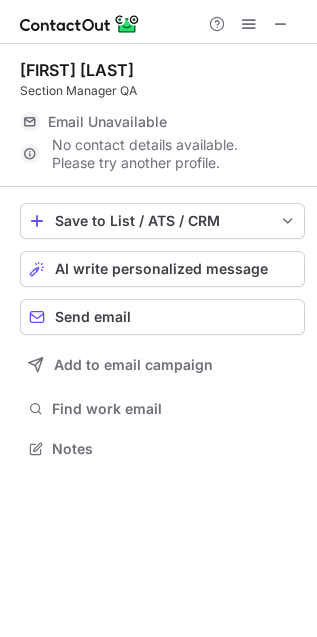 click on "Phone number for this profile is not available Try another profile" at bounding box center (159, 34) 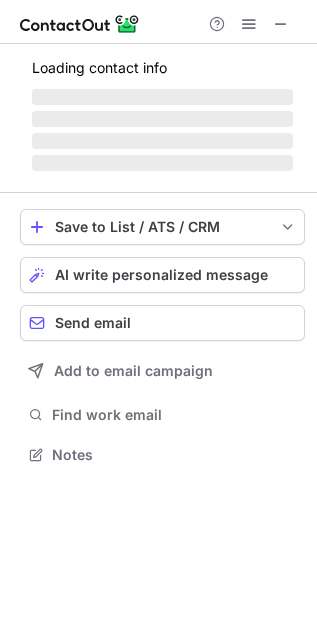 click at bounding box center [281, 24] 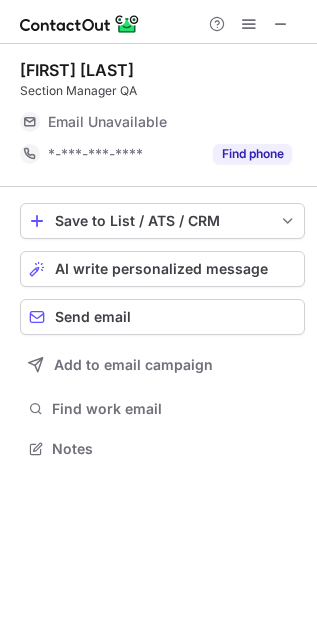 scroll, scrollTop: 435, scrollLeft: 317, axis: both 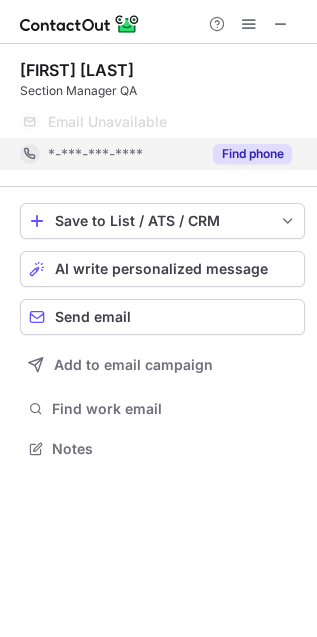 click on "Find phone" at bounding box center [252, 154] 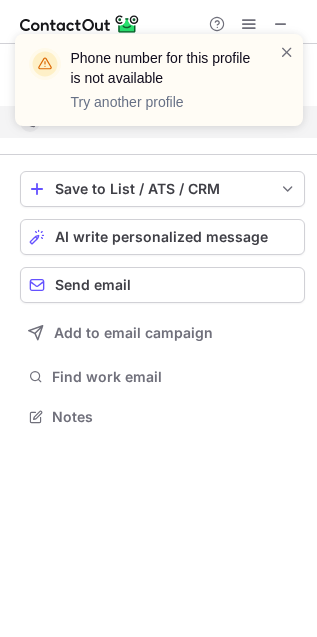 scroll, scrollTop: 402, scrollLeft: 317, axis: both 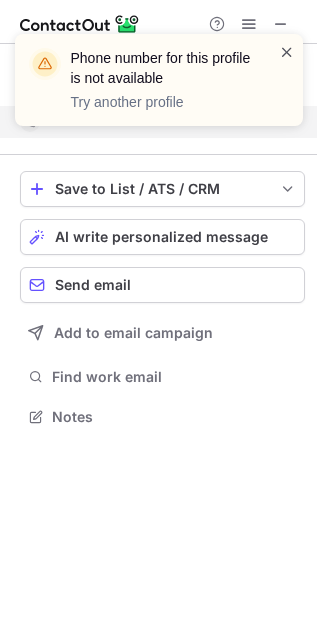 click at bounding box center (287, 52) 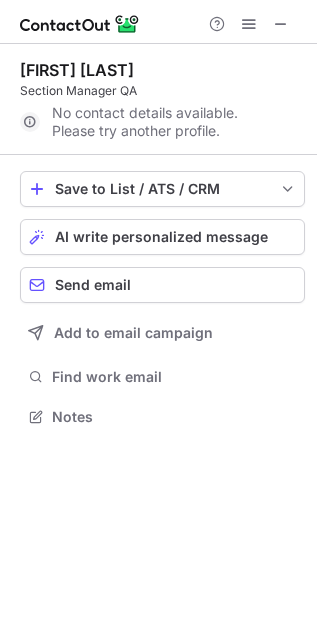 click at bounding box center (281, 24) 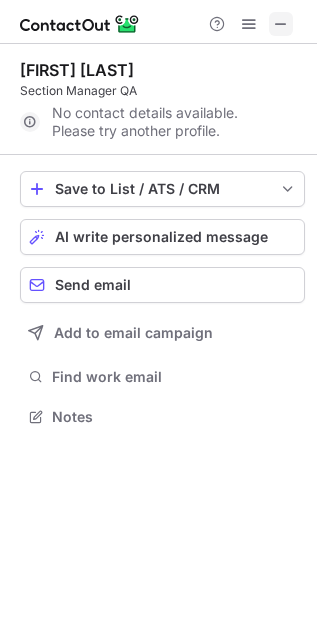 scroll, scrollTop: 442, scrollLeft: 317, axis: both 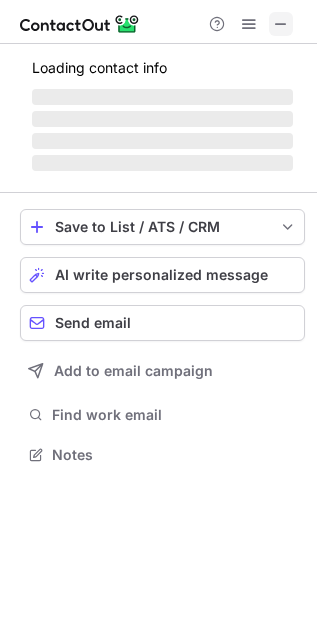 click at bounding box center [281, 24] 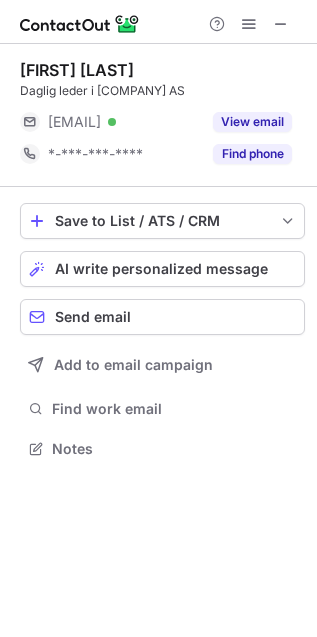 scroll, scrollTop: 435, scrollLeft: 317, axis: both 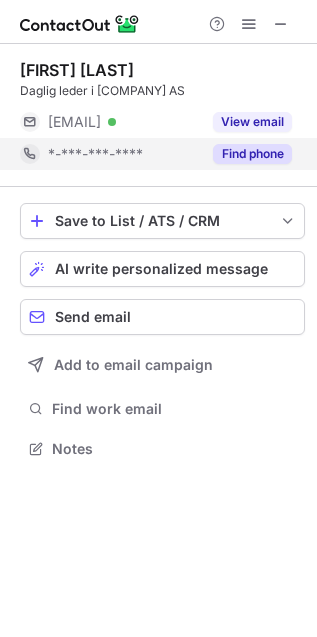 click on "Find phone" at bounding box center (252, 154) 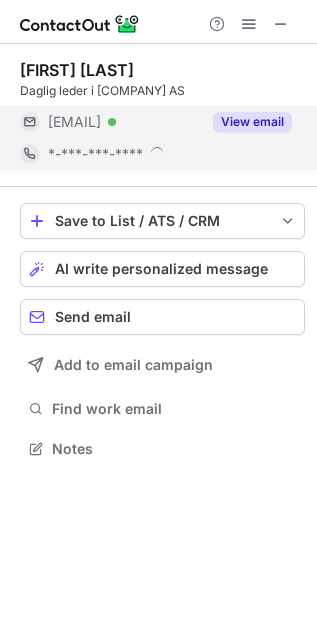 click on "View email" at bounding box center [252, 122] 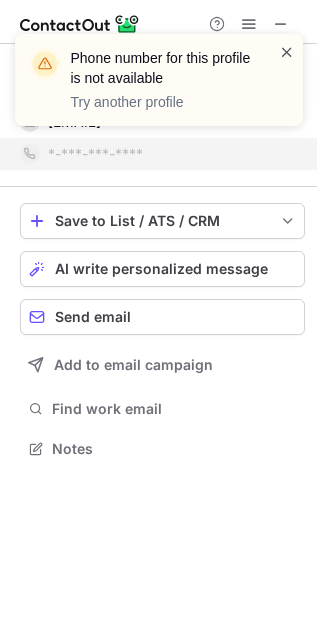 click at bounding box center [287, 52] 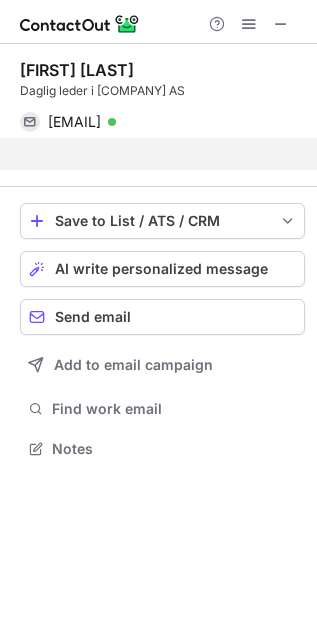 click on "Phone number for this profile is not available Try another profile" at bounding box center (159, 88) 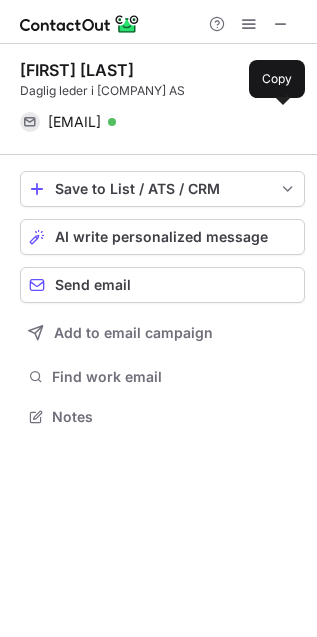 scroll, scrollTop: 402, scrollLeft: 317, axis: both 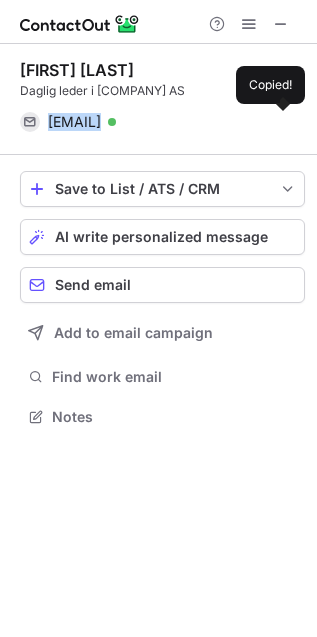 click on "per.haarstad@vepa.no" at bounding box center [74, 122] 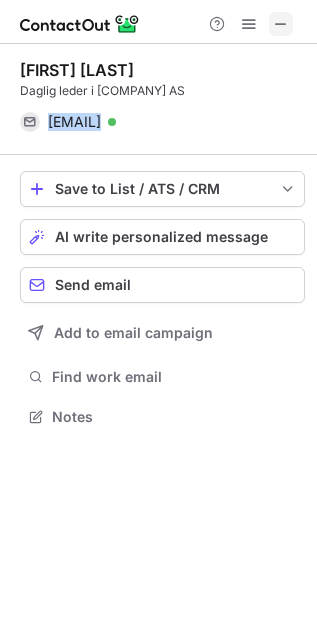 click at bounding box center [281, 24] 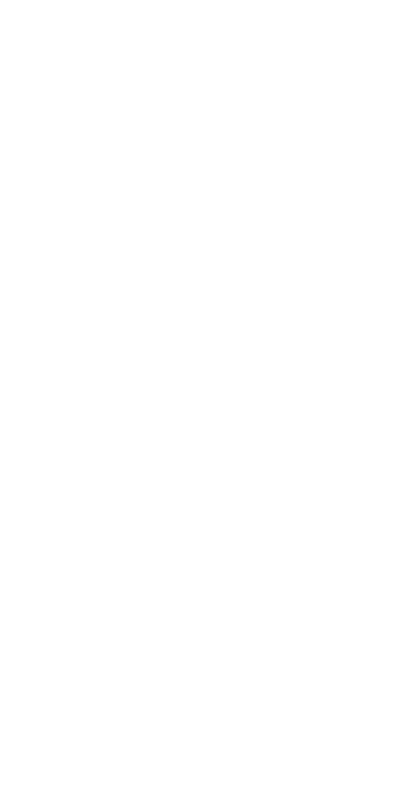 scroll, scrollTop: 0, scrollLeft: 0, axis: both 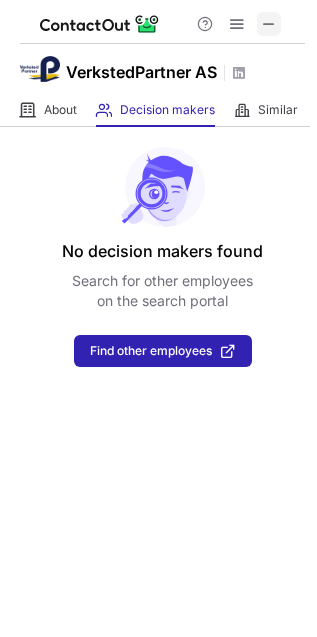 click at bounding box center [269, 24] 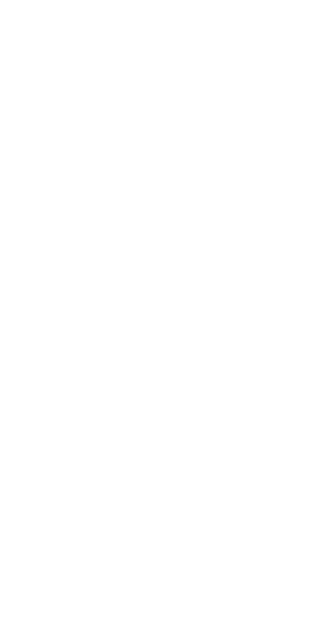 scroll, scrollTop: 0, scrollLeft: 0, axis: both 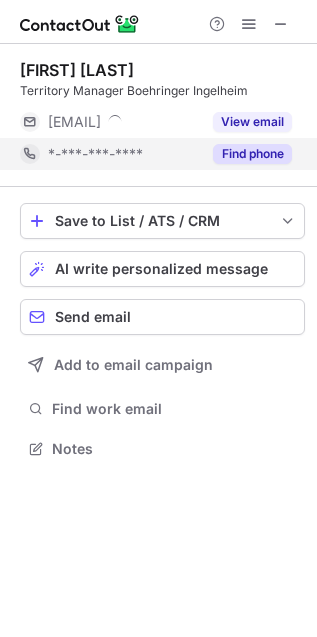click on "Find phone" at bounding box center [252, 154] 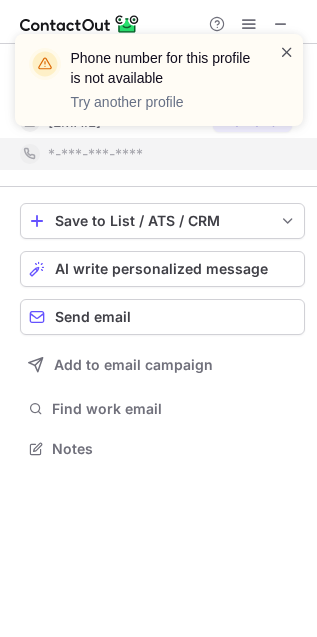 click at bounding box center (287, 52) 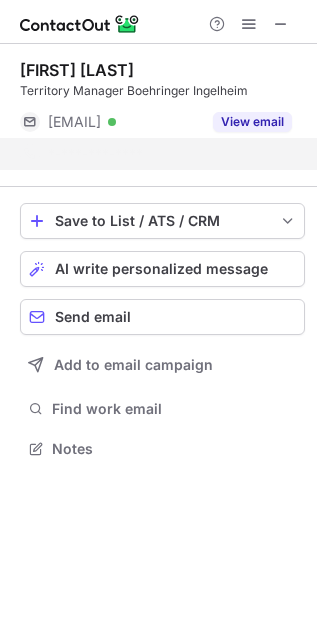 click on "Phone number for this profile is not available Try another profile" at bounding box center [159, 34] 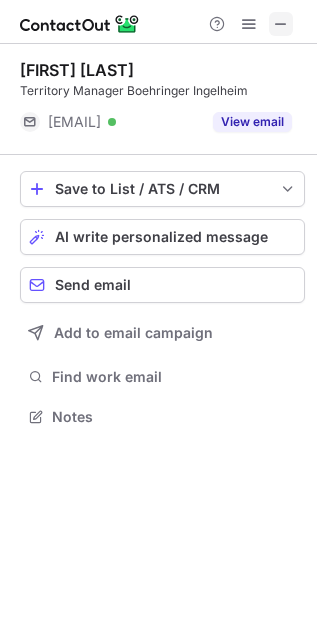 click at bounding box center [281, 24] 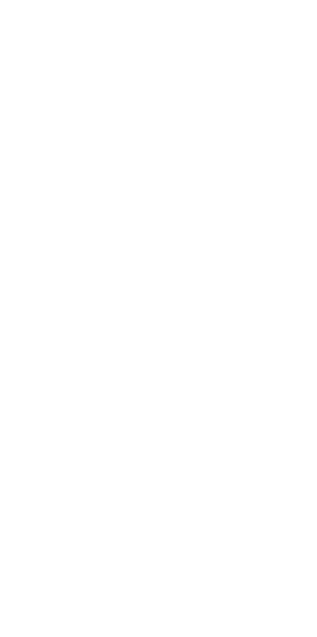 scroll, scrollTop: 0, scrollLeft: 0, axis: both 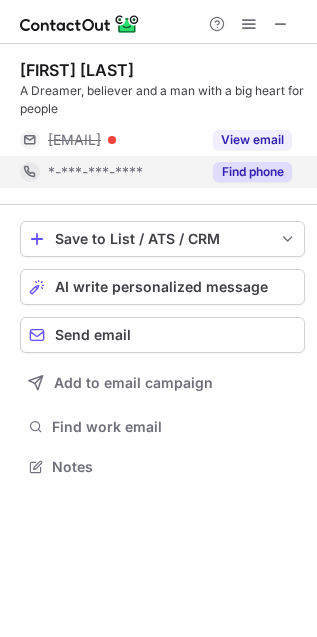 click on "Find phone" at bounding box center [252, 172] 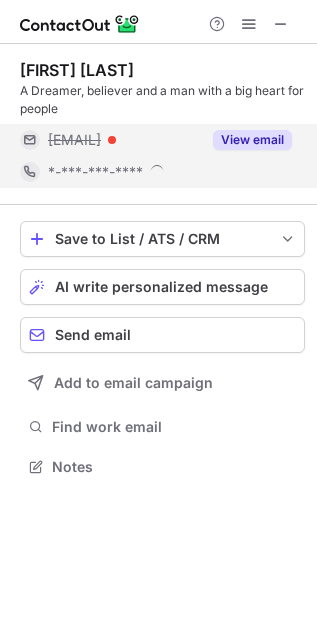 click on "View email" at bounding box center (252, 140) 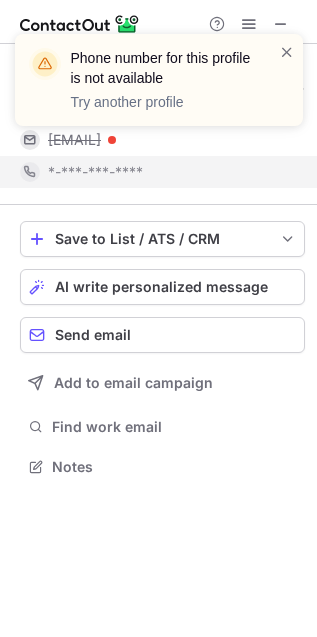 click on "Phone number for this profile is not available Try another profile" at bounding box center [159, 88] 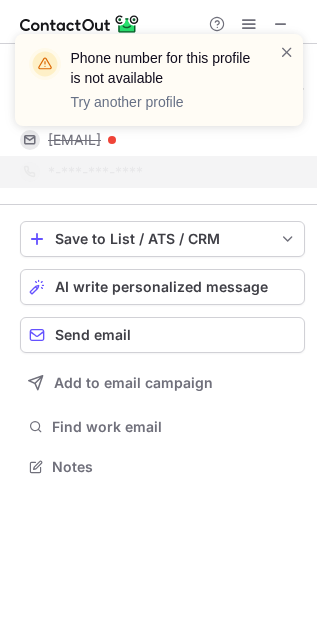 click at bounding box center [158, 22] 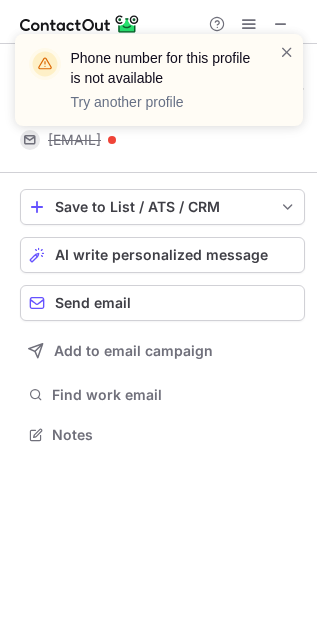 scroll, scrollTop: 421, scrollLeft: 317, axis: both 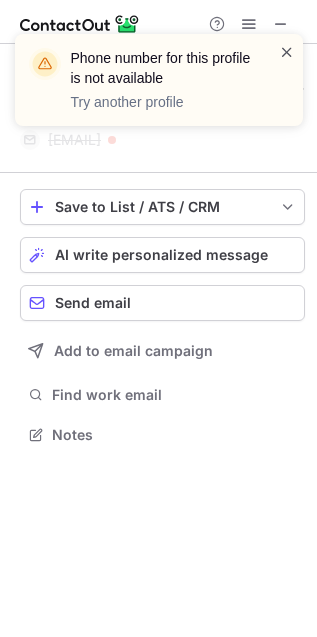 click at bounding box center (287, 52) 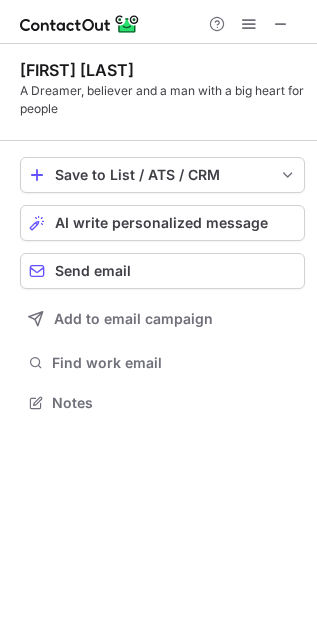 scroll, scrollTop: 390, scrollLeft: 317, axis: both 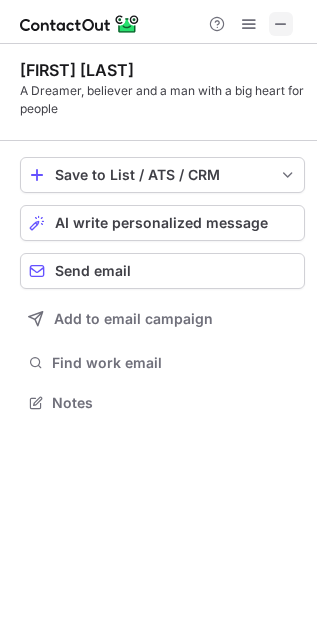 click at bounding box center [281, 24] 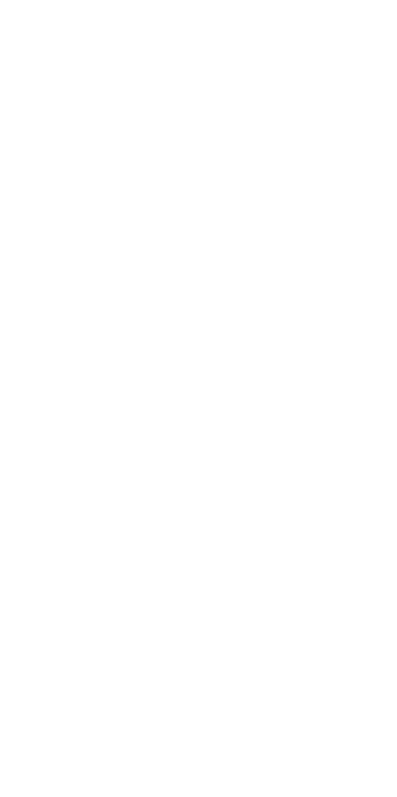 scroll, scrollTop: 0, scrollLeft: 0, axis: both 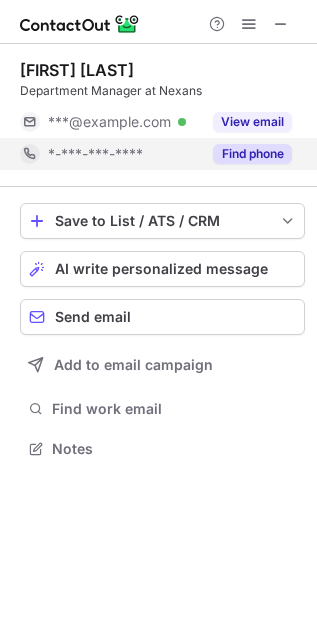 click on "Find phone" at bounding box center (252, 154) 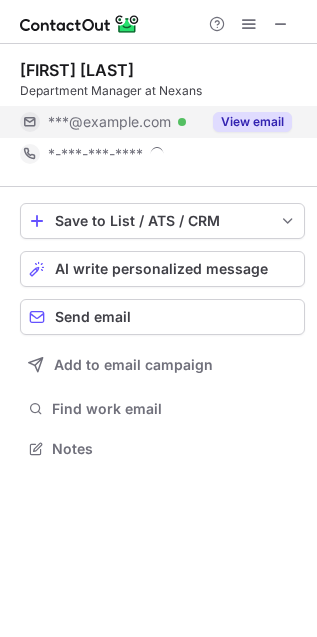 click on "View email" at bounding box center (252, 122) 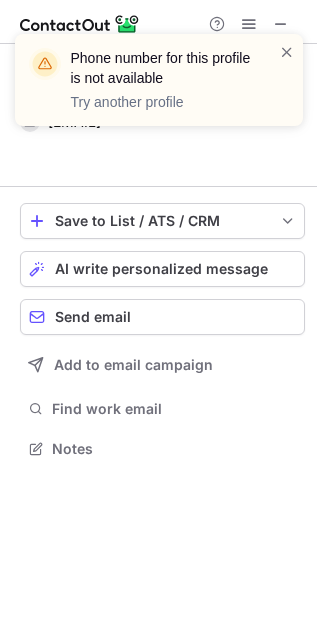 scroll, scrollTop: 402, scrollLeft: 317, axis: both 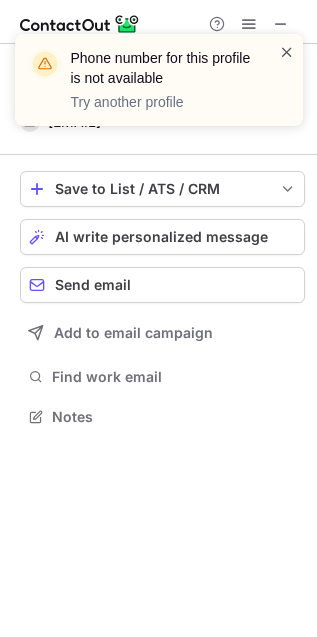 click at bounding box center (287, 52) 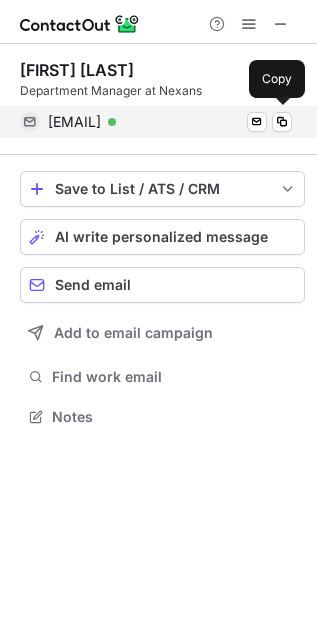 click on "oivind.bergene@nexans.com" at bounding box center [74, 122] 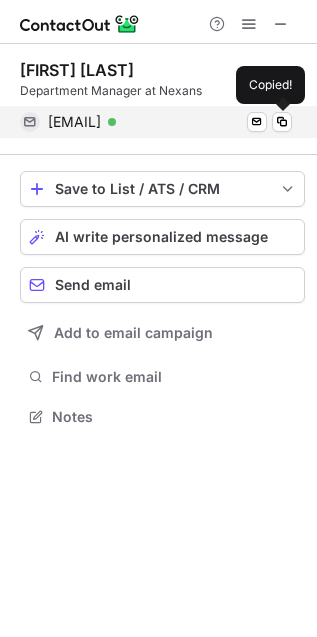 click on "oivind.bergene@nexans.com" at bounding box center [74, 122] 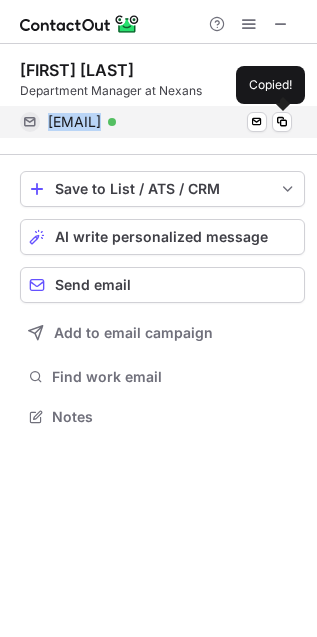 click on "oivind.bergene@nexans.com" at bounding box center (74, 122) 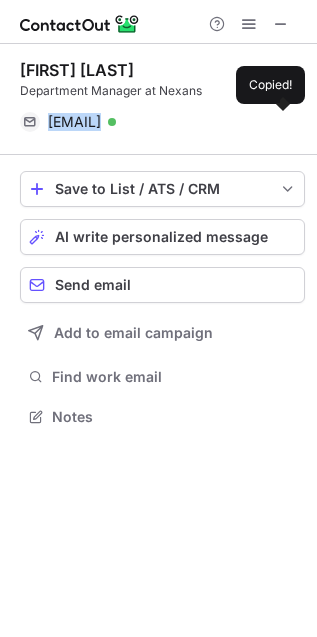 copy on "oivind.bergene@nexans.com" 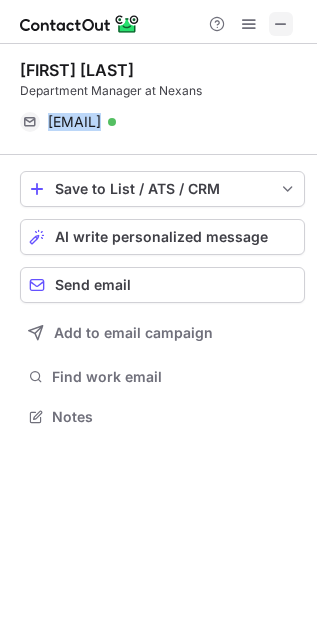 click at bounding box center [281, 24] 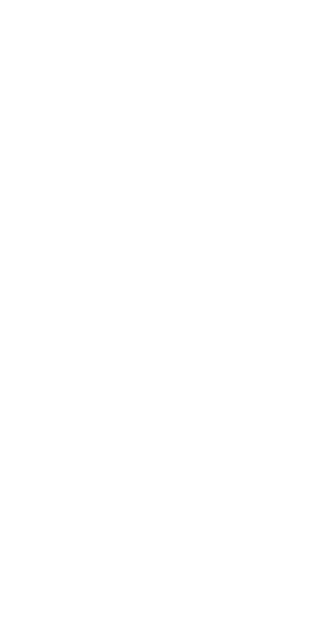 scroll, scrollTop: 0, scrollLeft: 0, axis: both 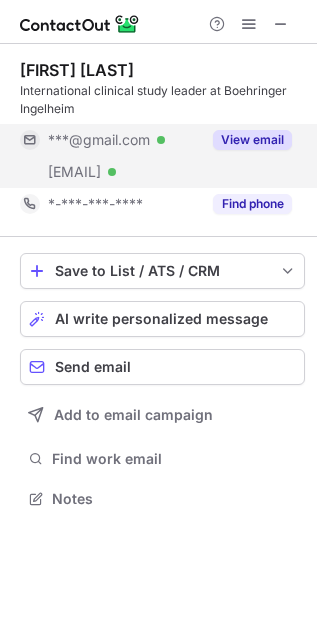 click on "View email" at bounding box center (252, 140) 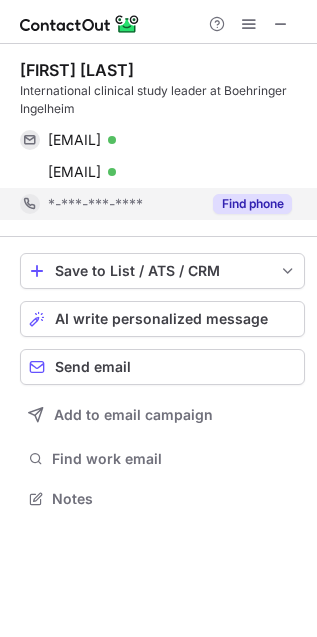 click on "Find phone" at bounding box center (246, 204) 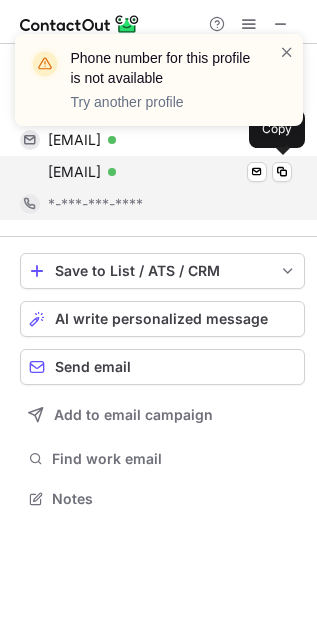 click on "[EMAIL]" at bounding box center [74, 172] 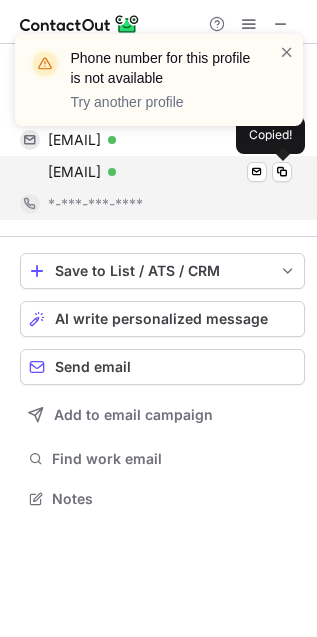 click on "[EMAIL]" at bounding box center (74, 172) 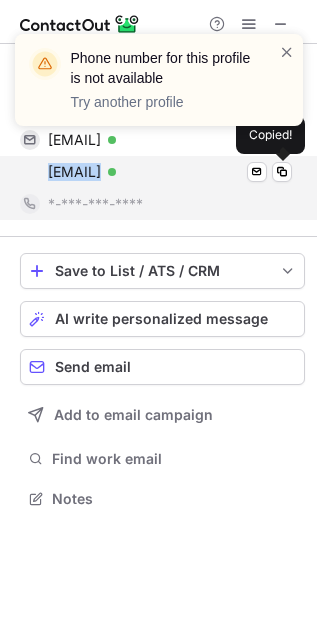 click on "[EMAIL]" at bounding box center (74, 172) 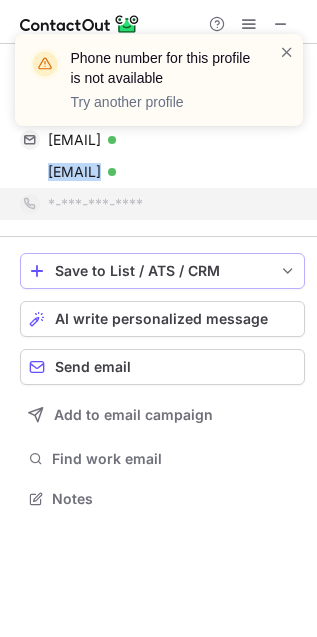copy on "knut.andersen@boehringer-ingelheim.com" 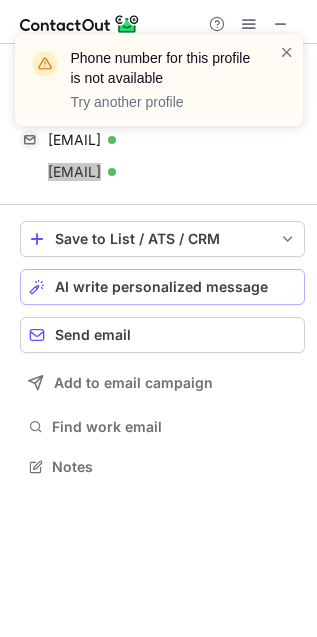 scroll, scrollTop: 452, scrollLeft: 317, axis: both 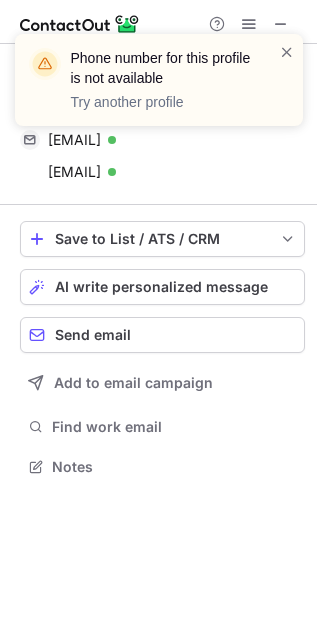 click at bounding box center [158, 22] 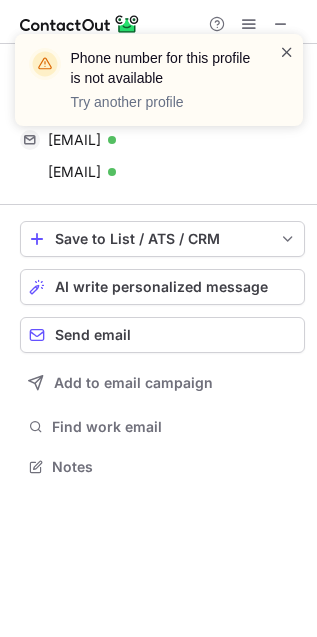click at bounding box center (287, 52) 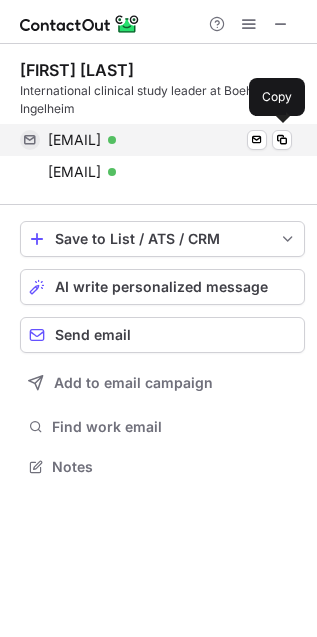 click on "knutrobertandersen@gmail.com" at bounding box center (74, 140) 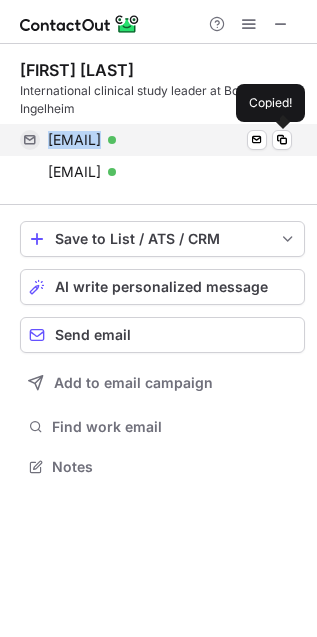 click on "knutrobertandersen@gmail.com" at bounding box center (74, 140) 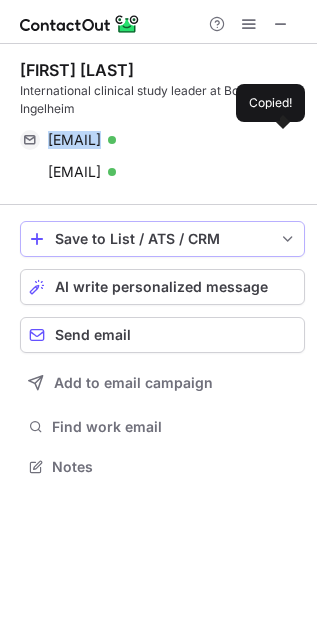 copy on "knutrobertandersen@gmail.com" 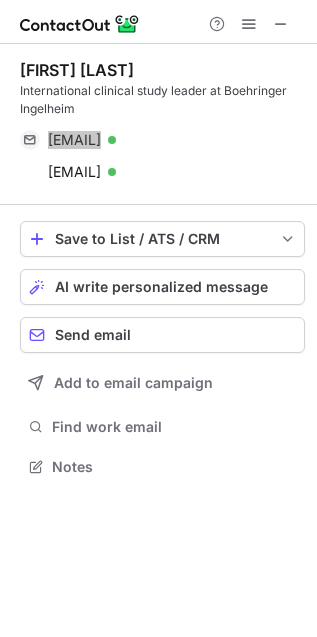 scroll, scrollTop: 442, scrollLeft: 317, axis: both 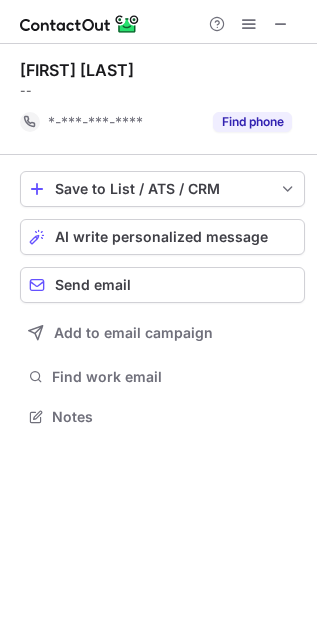 click on "Help & Support" at bounding box center (249, 24) 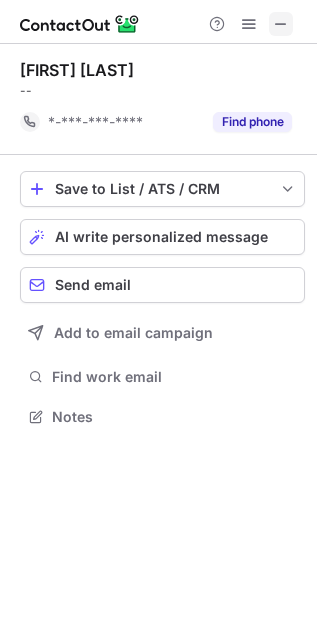 click at bounding box center [281, 24] 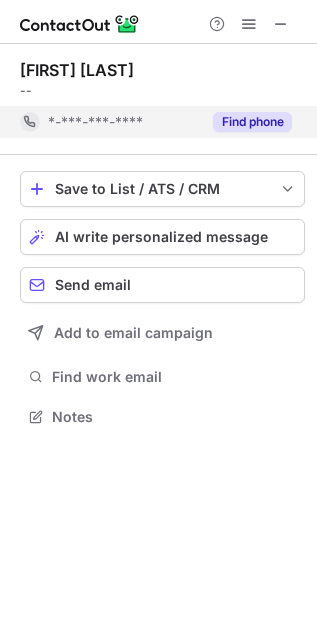 click on "Find phone" at bounding box center (252, 122) 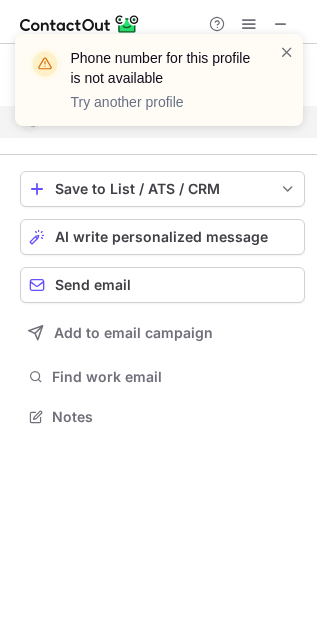 click on "Phone number for this profile is not available Try another profile" at bounding box center [159, 80] 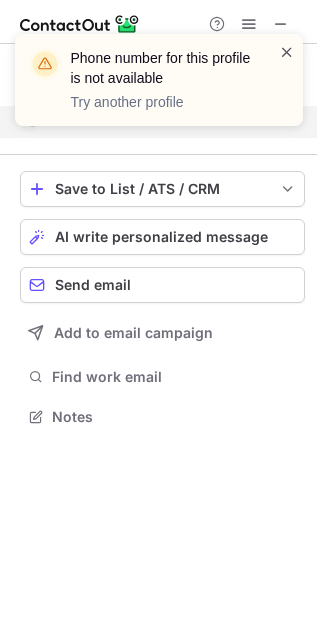 click at bounding box center (287, 52) 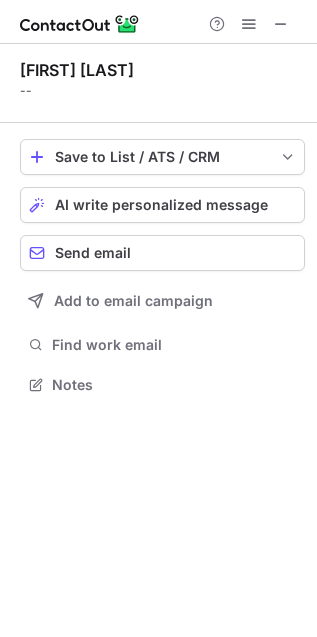 scroll, scrollTop: 371, scrollLeft: 317, axis: both 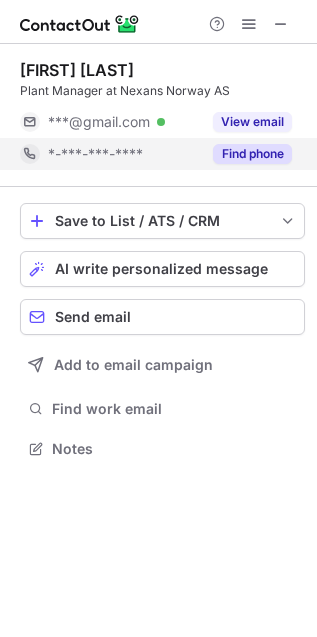 click on "Find phone" at bounding box center [252, 154] 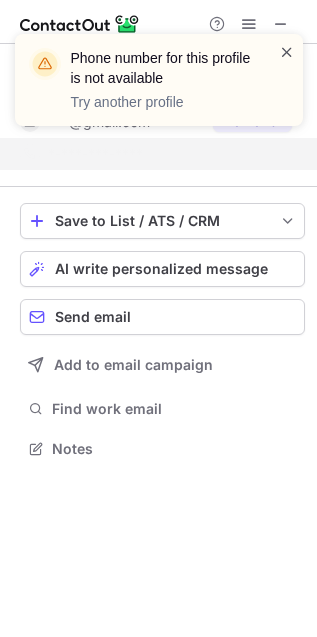 scroll, scrollTop: 402, scrollLeft: 317, axis: both 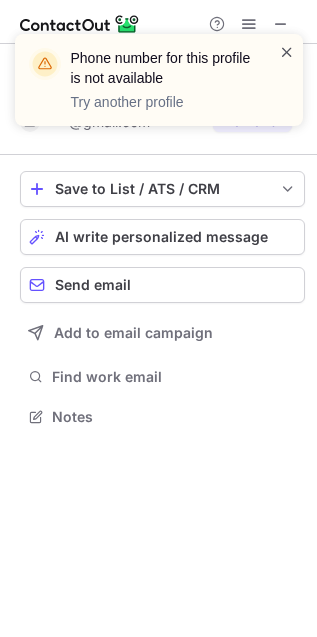 click at bounding box center (287, 52) 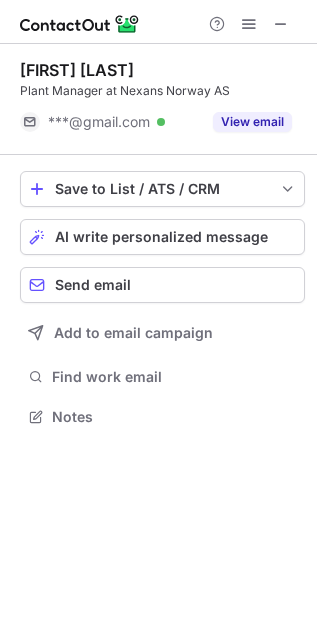 click on "Phone number for this profile is not available Try another profile Karl Peter Johansen Plant Manager at Nexans Norway AS ***@gmail.com Verified View email Save to List / ATS / CRM List Select Lever Connect Greenhouse Connect Salesforce Connect Hubspot Connect Bullhorn Connect Zapier (100+ Applications) Connect Request a new integration AI write personalized message Send email Add to email campaign Find work email Notes" at bounding box center (158, 318) 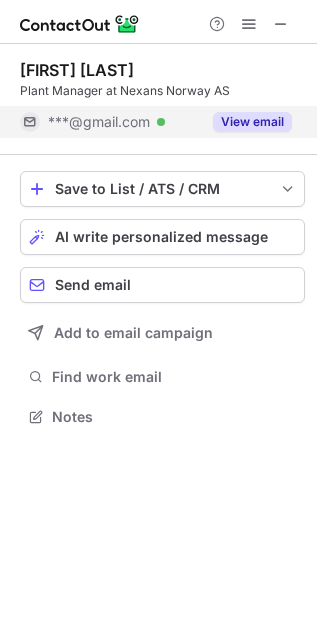 click on "View email" at bounding box center (252, 122) 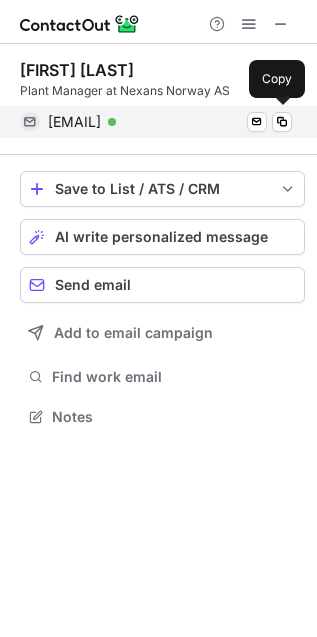 click on "karlpeterjohansen@gmail.com" at bounding box center (74, 122) 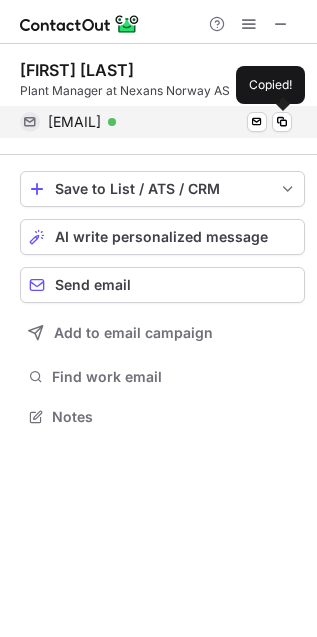 click on "karlpeterjohansen@gmail.com" at bounding box center [74, 122] 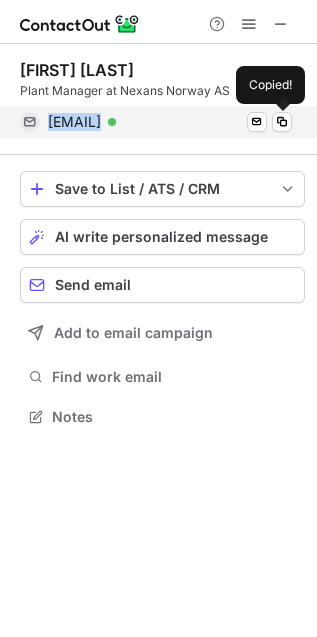 click on "karlpeterjohansen@gmail.com" at bounding box center [74, 122] 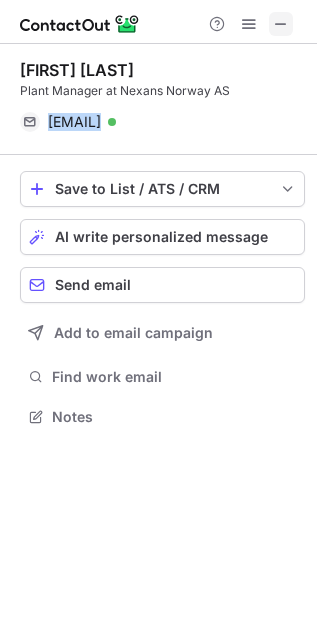copy on "karlpeterjohansen@gmail.com" 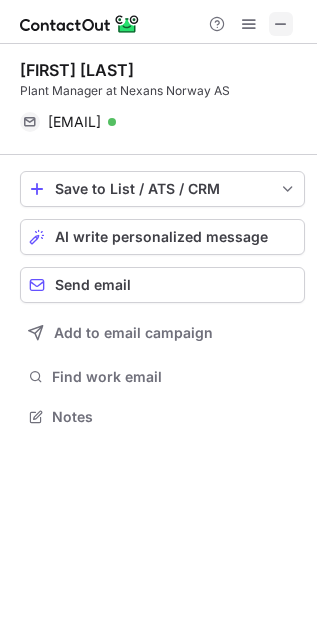 click at bounding box center (249, 24) 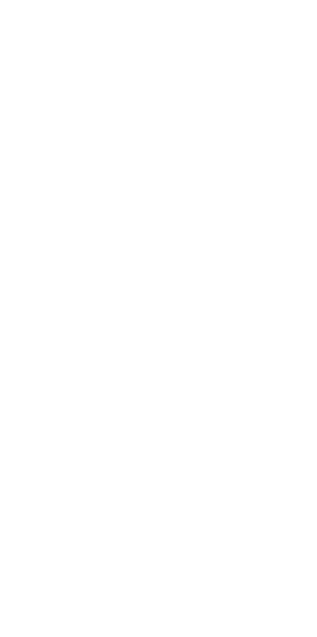 scroll, scrollTop: 0, scrollLeft: 0, axis: both 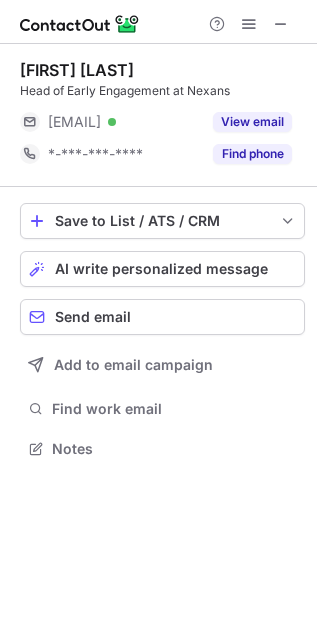 drag, startPoint x: 193, startPoint y: 52, endPoint x: 190, endPoint y: 82, distance: 30.149628 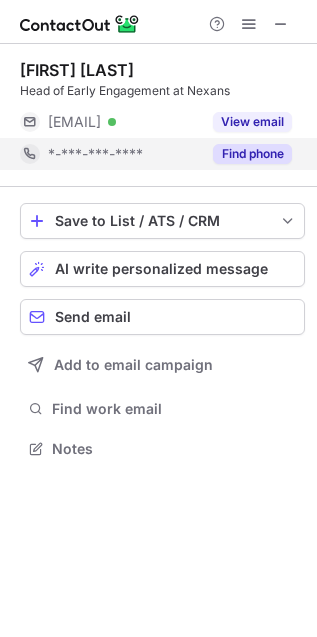 click on "Find phone" at bounding box center (246, 154) 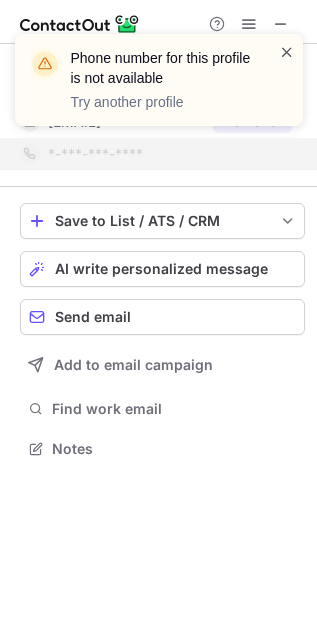 click at bounding box center (287, 52) 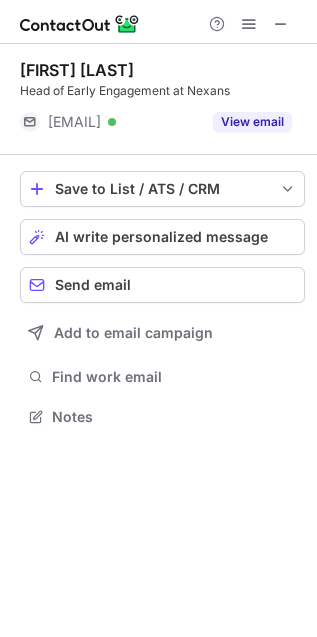 scroll, scrollTop: 402, scrollLeft: 317, axis: both 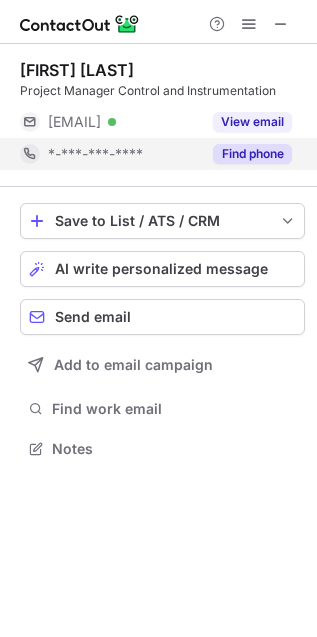 click on "Find phone" at bounding box center (252, 154) 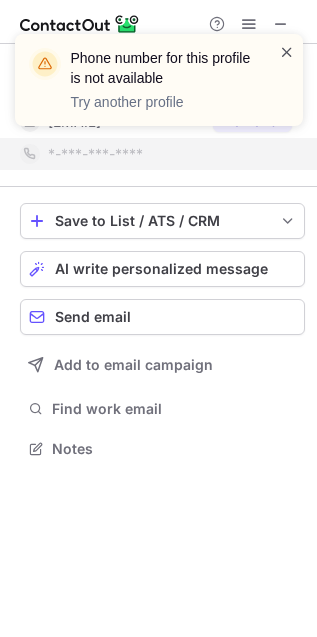 click at bounding box center [287, 52] 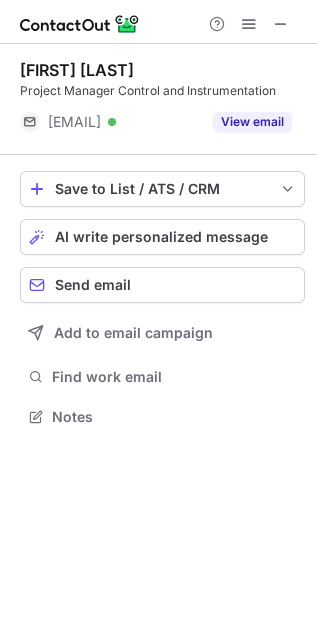 scroll, scrollTop: 402, scrollLeft: 317, axis: both 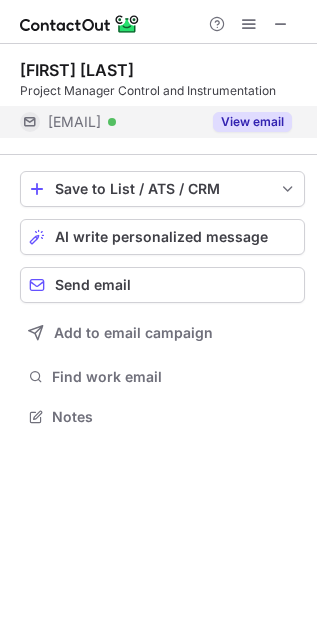 click on "View email" at bounding box center (252, 122) 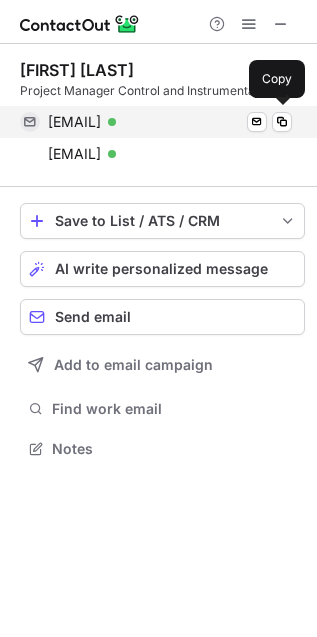 scroll, scrollTop: 10, scrollLeft: 10, axis: both 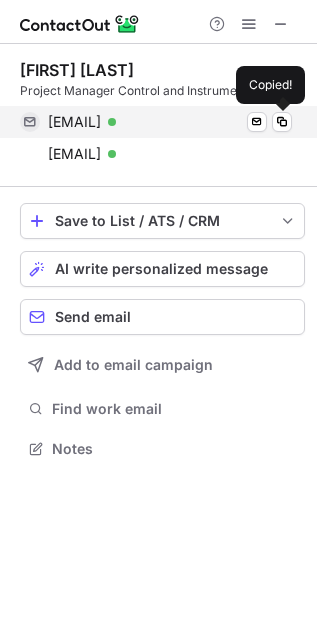 click on "oyvind.haug@andritz.com" at bounding box center [74, 122] 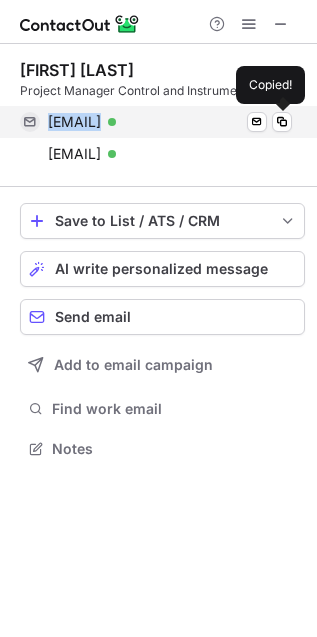 click on "oyvind.haug@andritz.com" at bounding box center (74, 122) 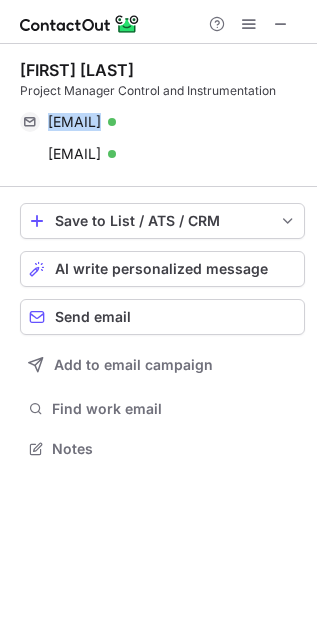 copy on "oyvind.haug@andritz.com" 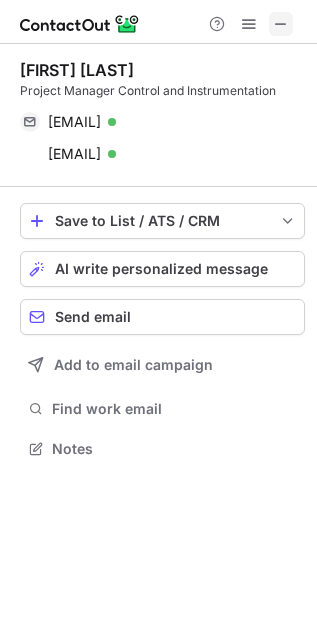 click on "Help & Support" at bounding box center [249, 24] 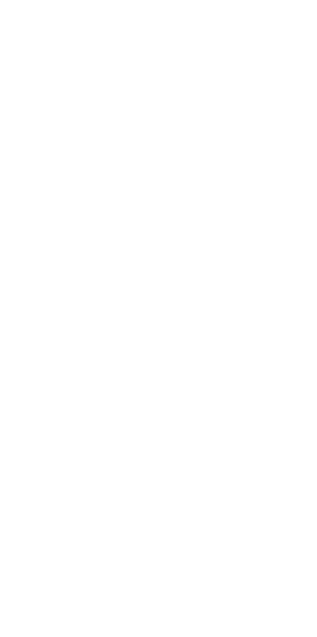scroll, scrollTop: 0, scrollLeft: 0, axis: both 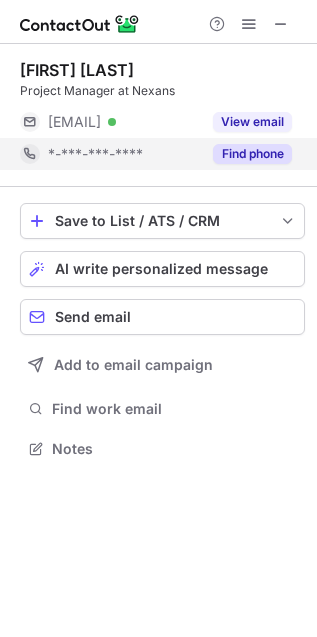 click on "Find phone" at bounding box center [252, 154] 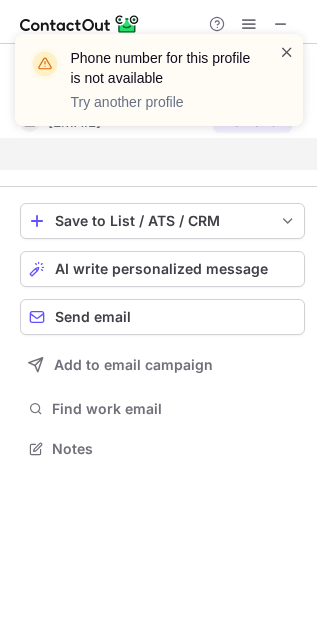 click at bounding box center [287, 52] 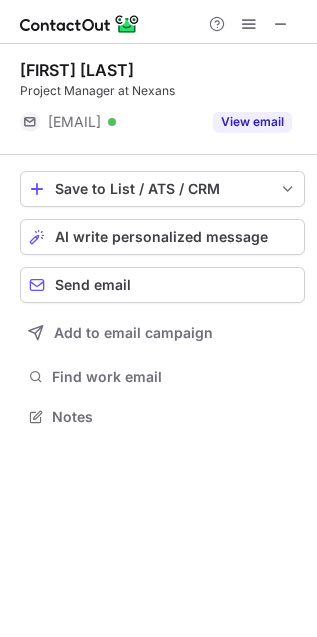 scroll, scrollTop: 402, scrollLeft: 317, axis: both 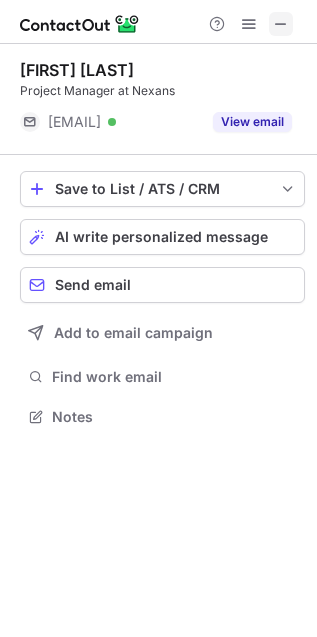 click at bounding box center [281, 24] 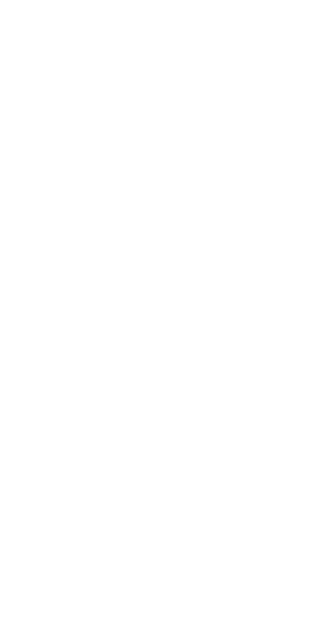scroll, scrollTop: 0, scrollLeft: 0, axis: both 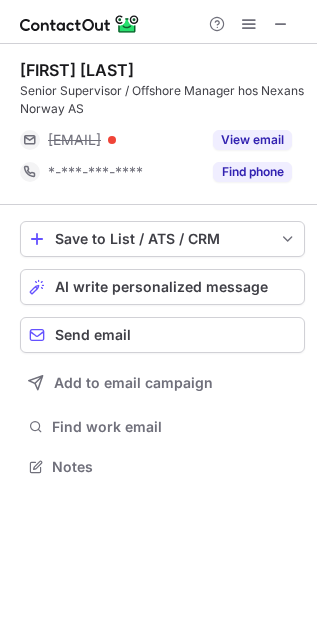 click on "Find phone" at bounding box center (252, 172) 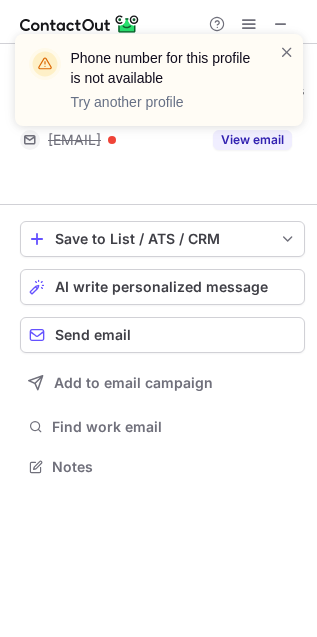 scroll, scrollTop: 421, scrollLeft: 317, axis: both 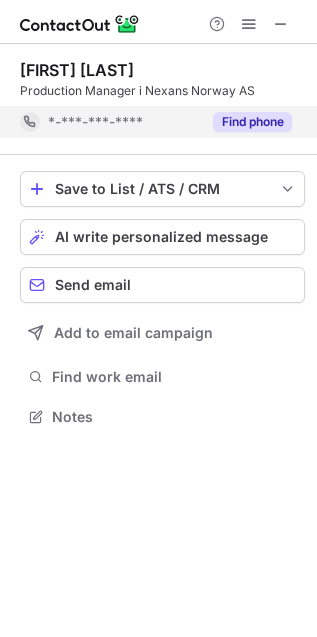 click on "Find phone" at bounding box center [252, 122] 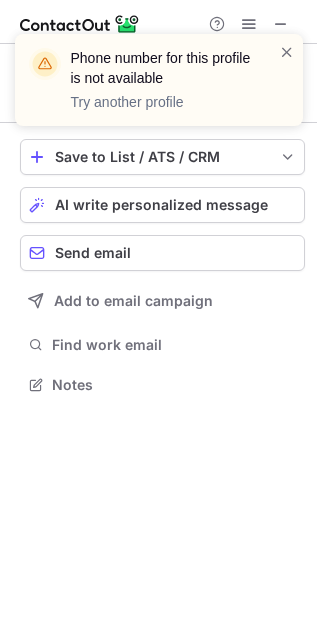 scroll, scrollTop: 371, scrollLeft: 317, axis: both 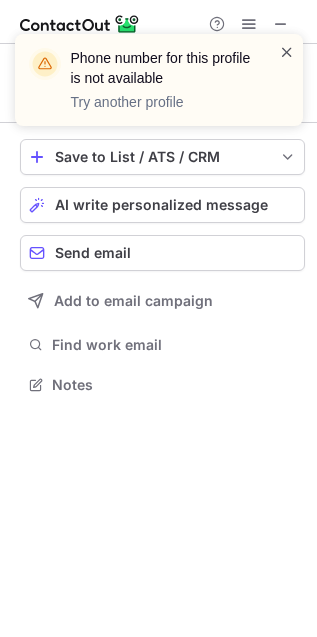 click at bounding box center [287, 52] 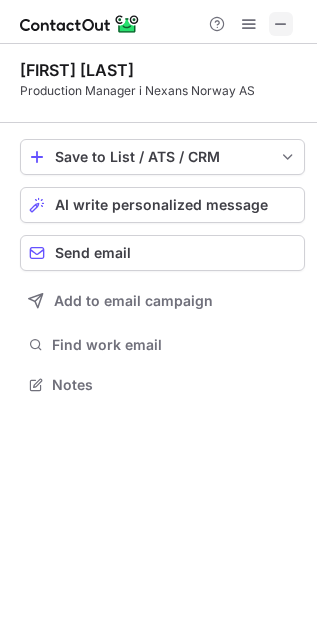 click at bounding box center [281, 24] 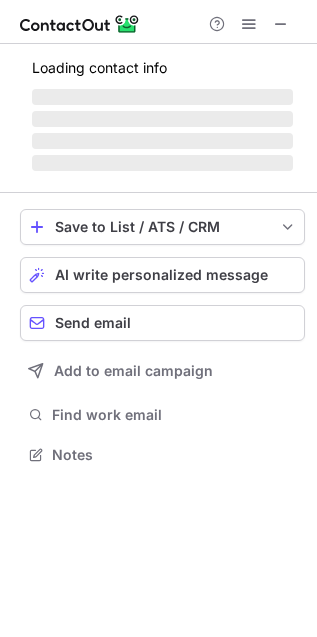 scroll, scrollTop: 435, scrollLeft: 317, axis: both 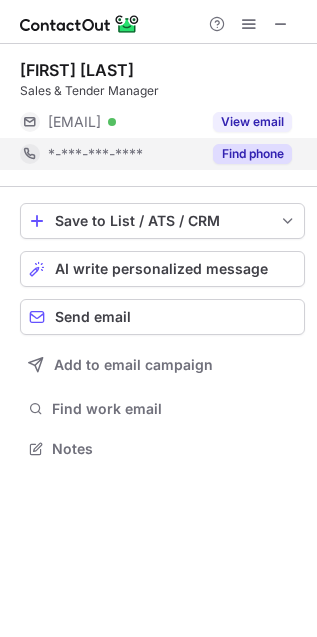 click on "Find phone" at bounding box center (252, 154) 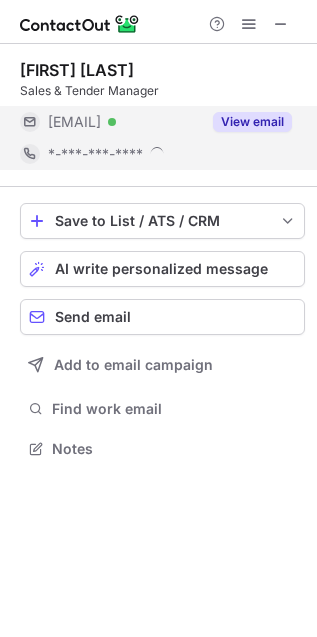 click on "View email" at bounding box center [252, 122] 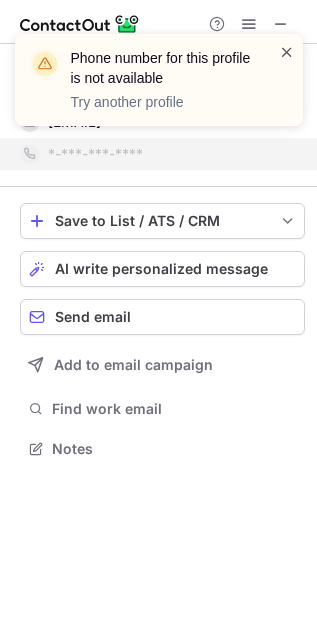 click at bounding box center [287, 52] 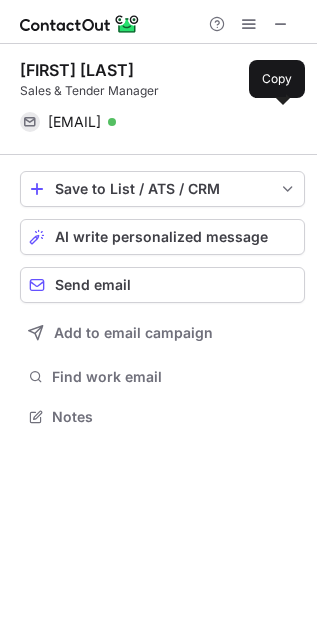 scroll, scrollTop: 402, scrollLeft: 317, axis: both 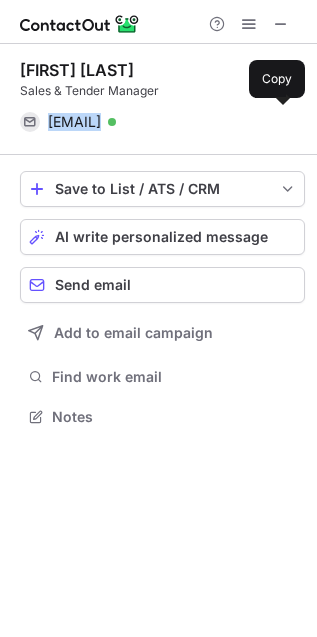 click on "[EMAIL]" at bounding box center [74, 122] 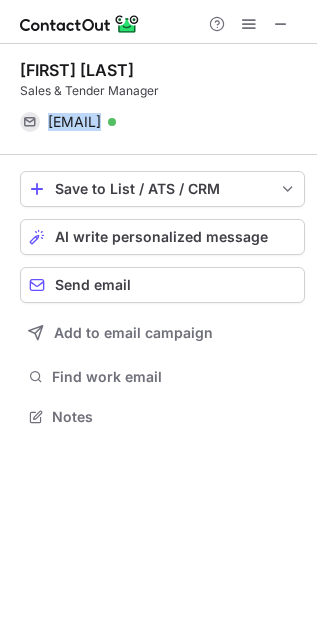 drag, startPoint x: 286, startPoint y: 20, endPoint x: 232, endPoint y: 21, distance: 54.00926 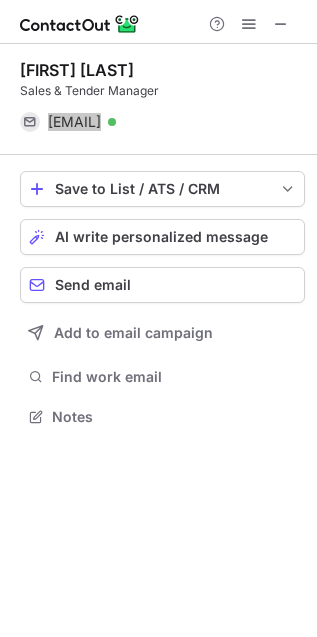 scroll, scrollTop: 442, scrollLeft: 317, axis: both 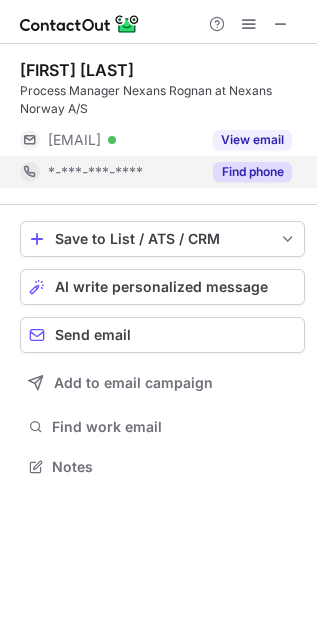 click on "Find phone" at bounding box center (252, 172) 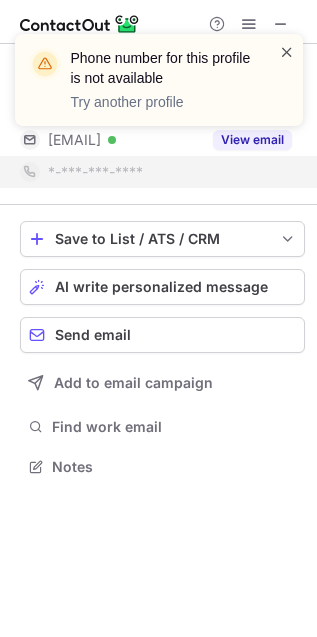 click at bounding box center [287, 52] 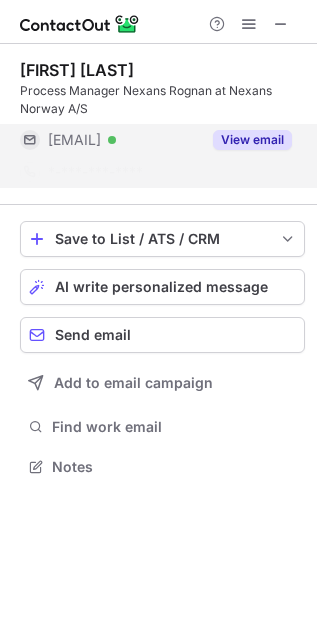 click on "Phone number for this profile is not available Try another profile" at bounding box center (159, 88) 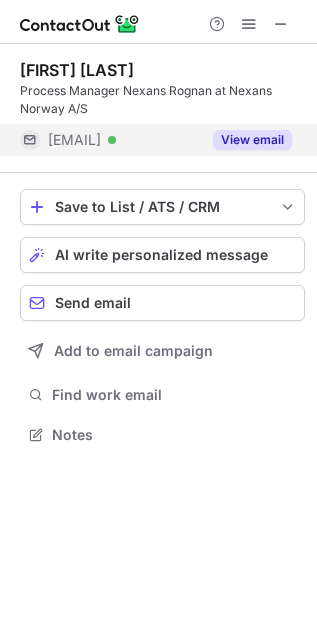 scroll, scrollTop: 421, scrollLeft: 317, axis: both 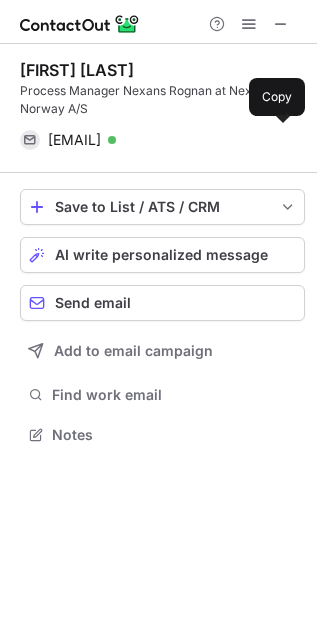 click on "[EMAIL]" at bounding box center [74, 140] 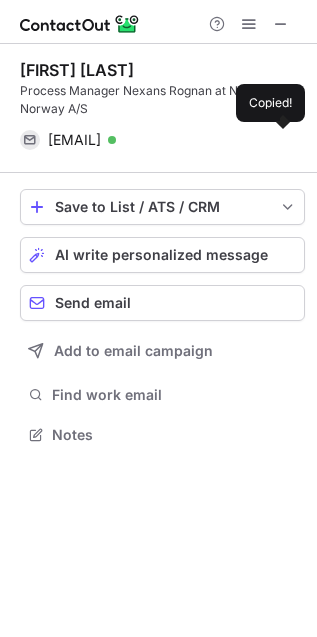 click on "[EMAIL]" at bounding box center (74, 140) 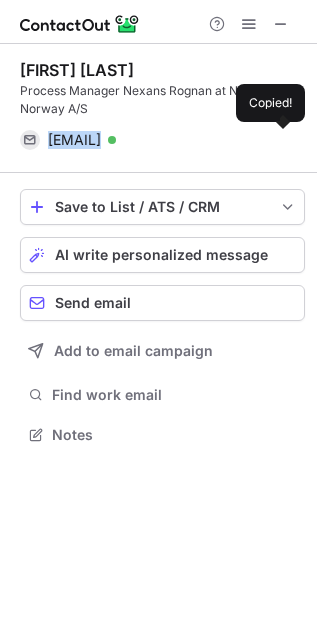 click on "[EMAIL]" at bounding box center [74, 140] 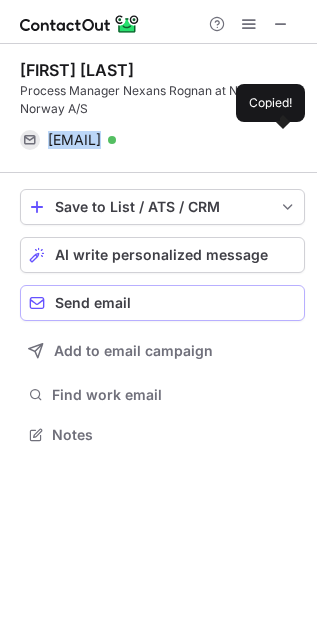 copy on "[EMAIL]" 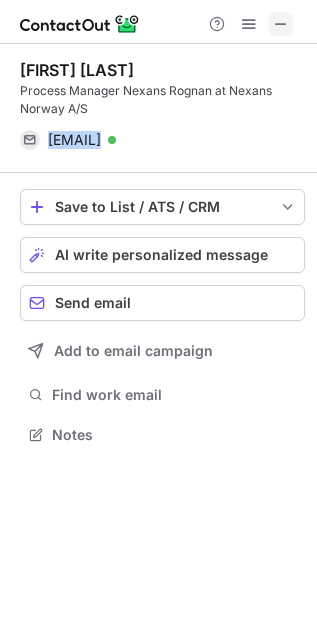 click at bounding box center [281, 24] 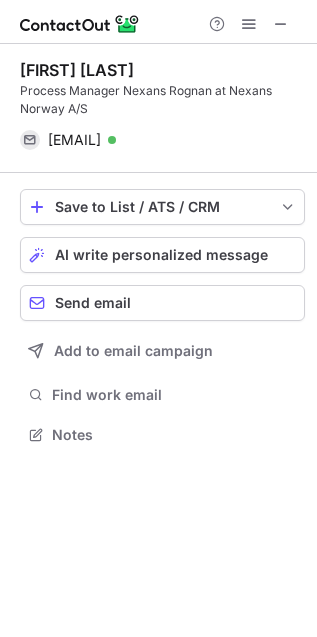 click at bounding box center [249, 24] 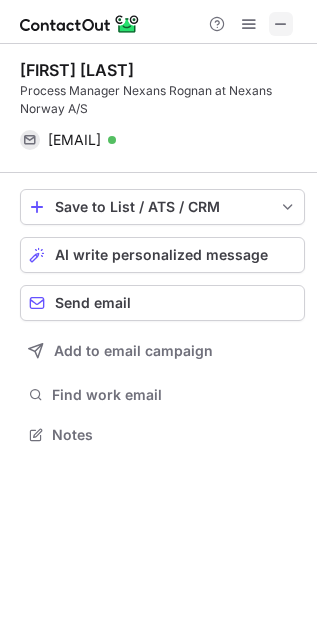 click at bounding box center [281, 24] 